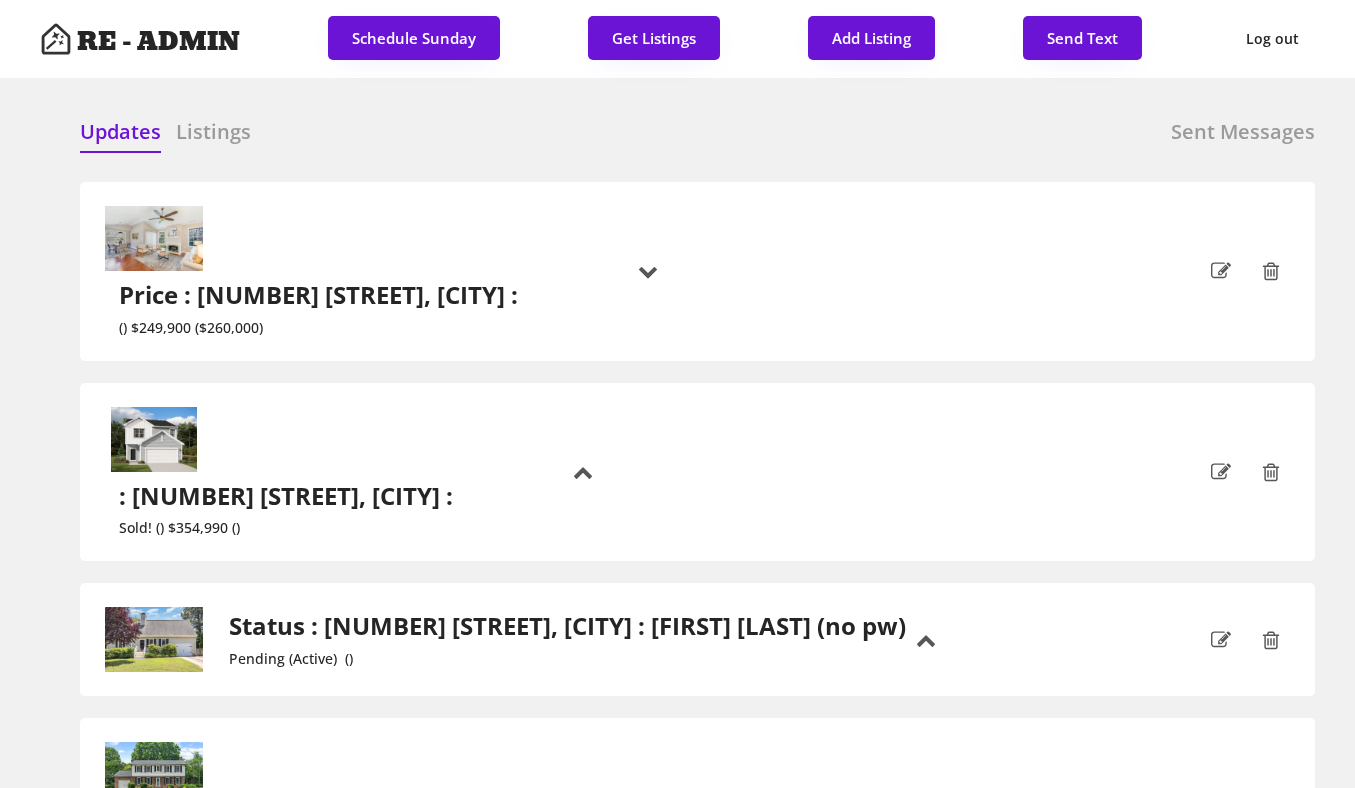 scroll, scrollTop: 0, scrollLeft: 0, axis: both 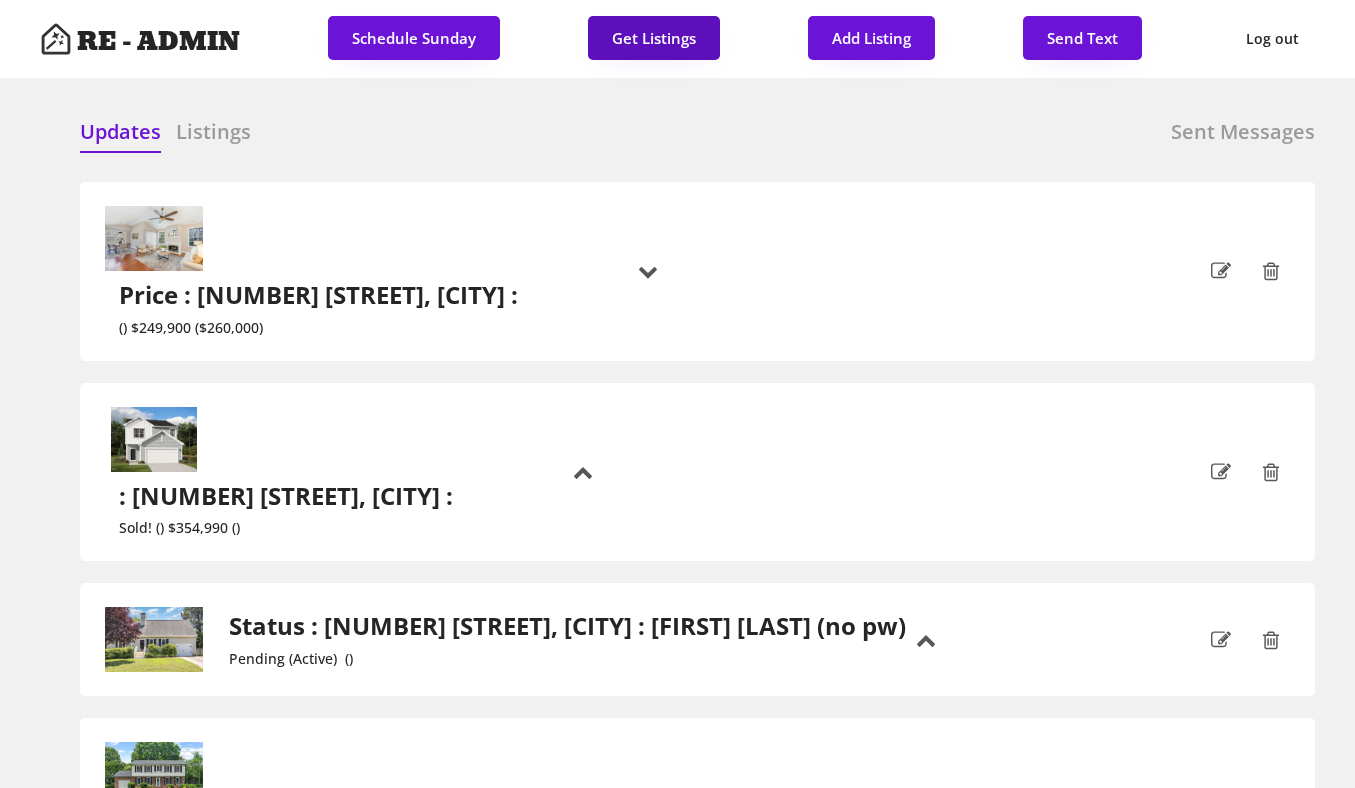 click on "Get Listings" at bounding box center (654, 38) 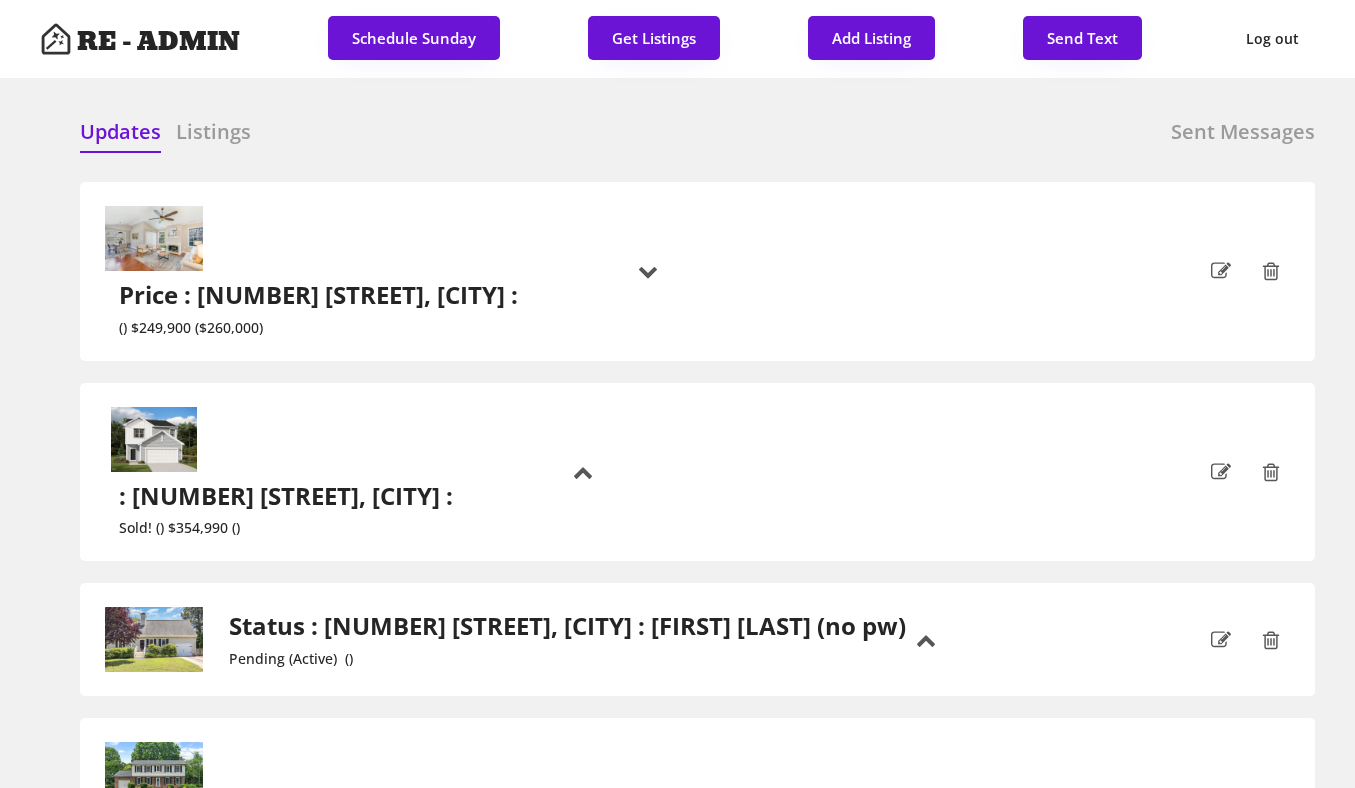 type 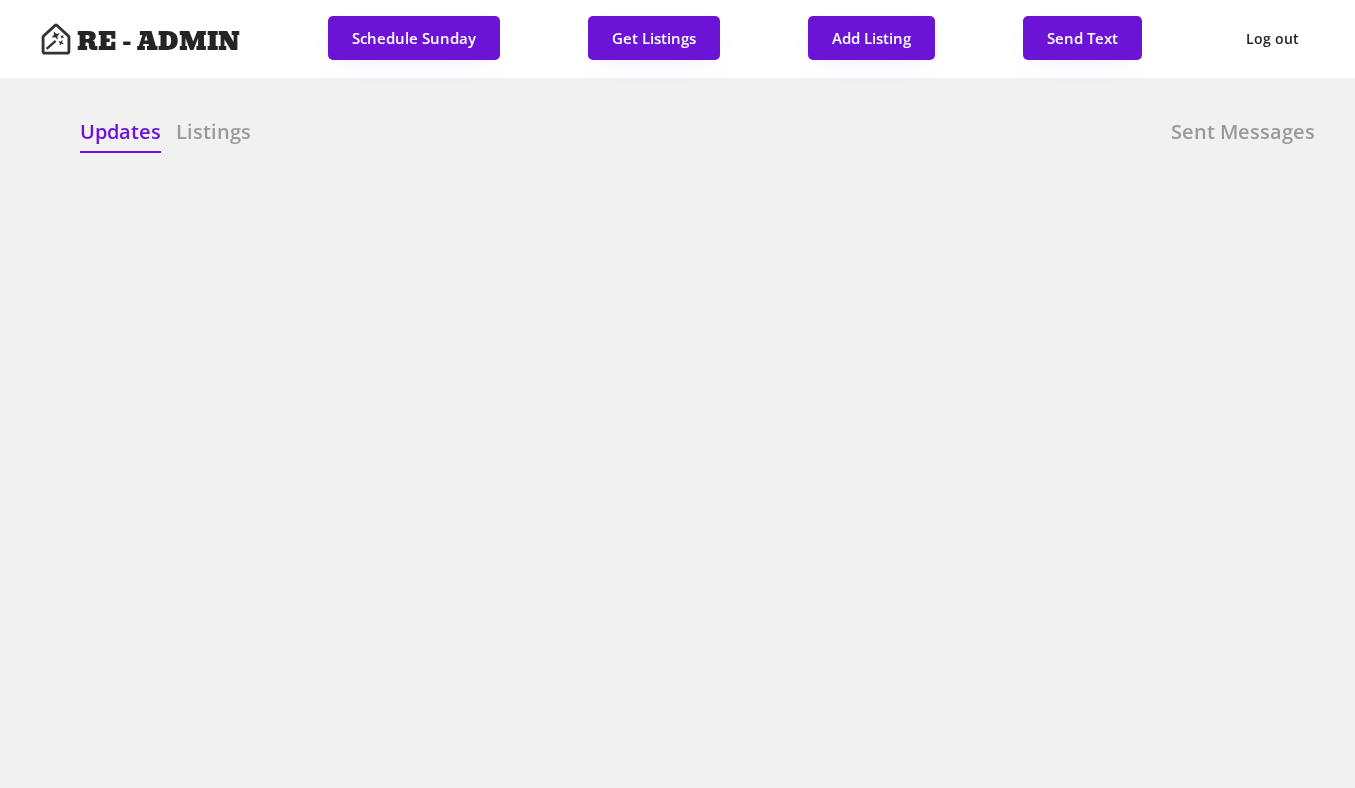 scroll, scrollTop: 0, scrollLeft: 0, axis: both 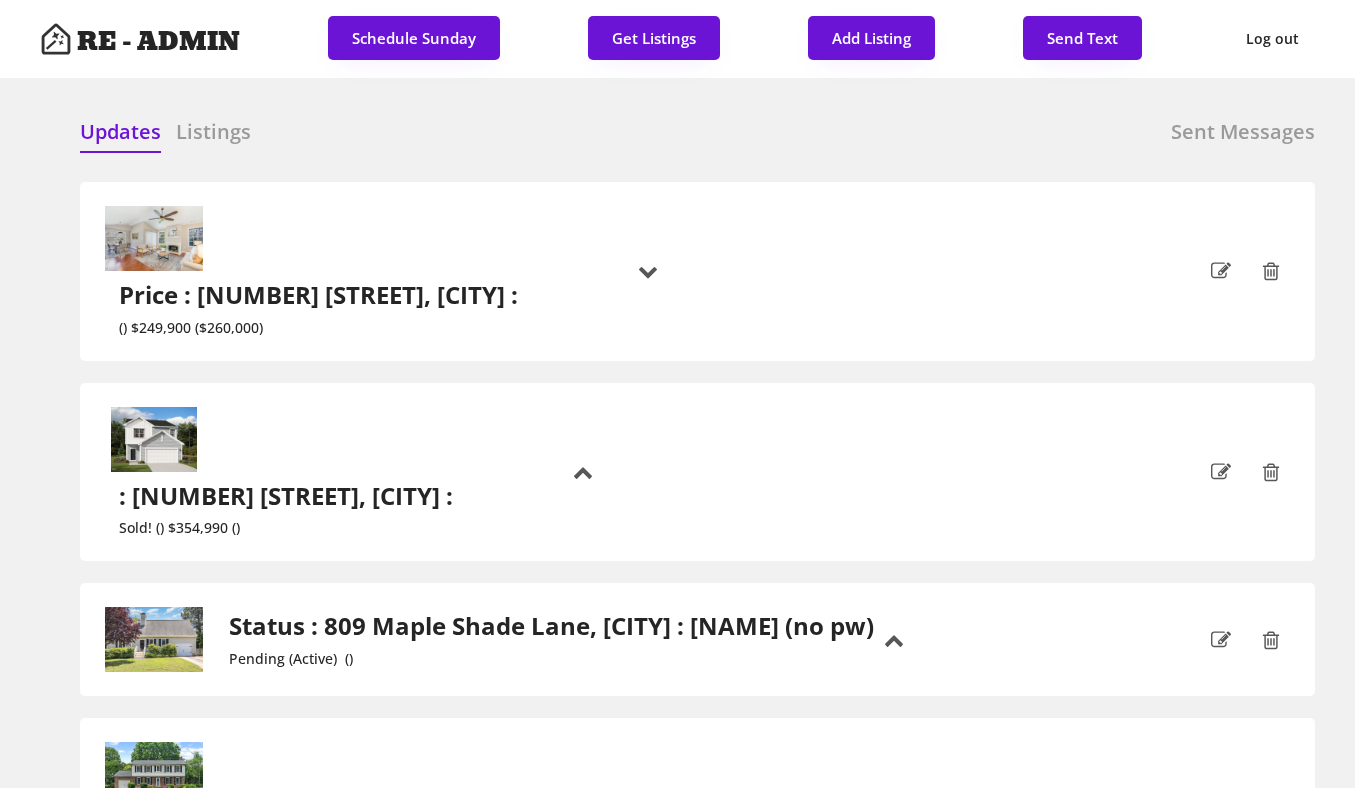 click on "Listings" at bounding box center [213, 132] 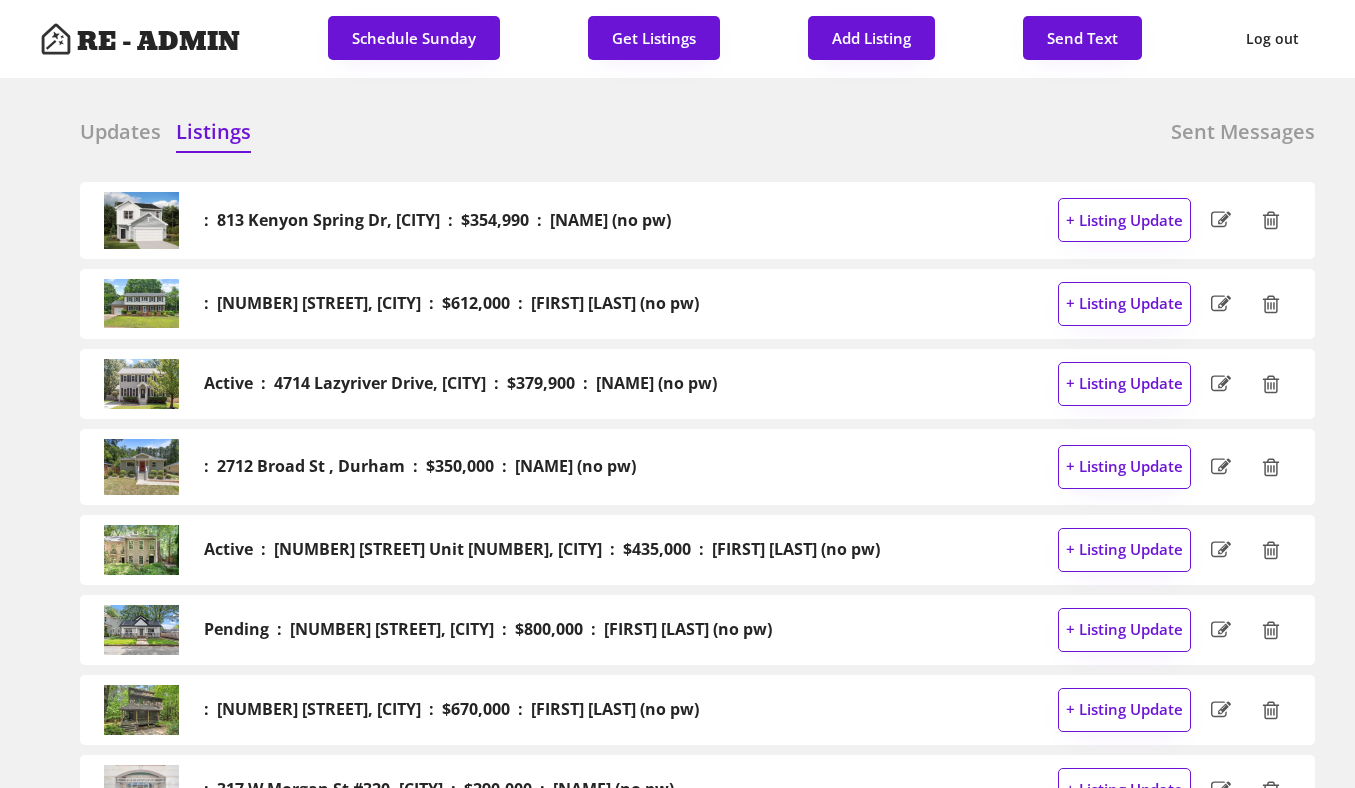 click on "Updates" at bounding box center (120, 132) 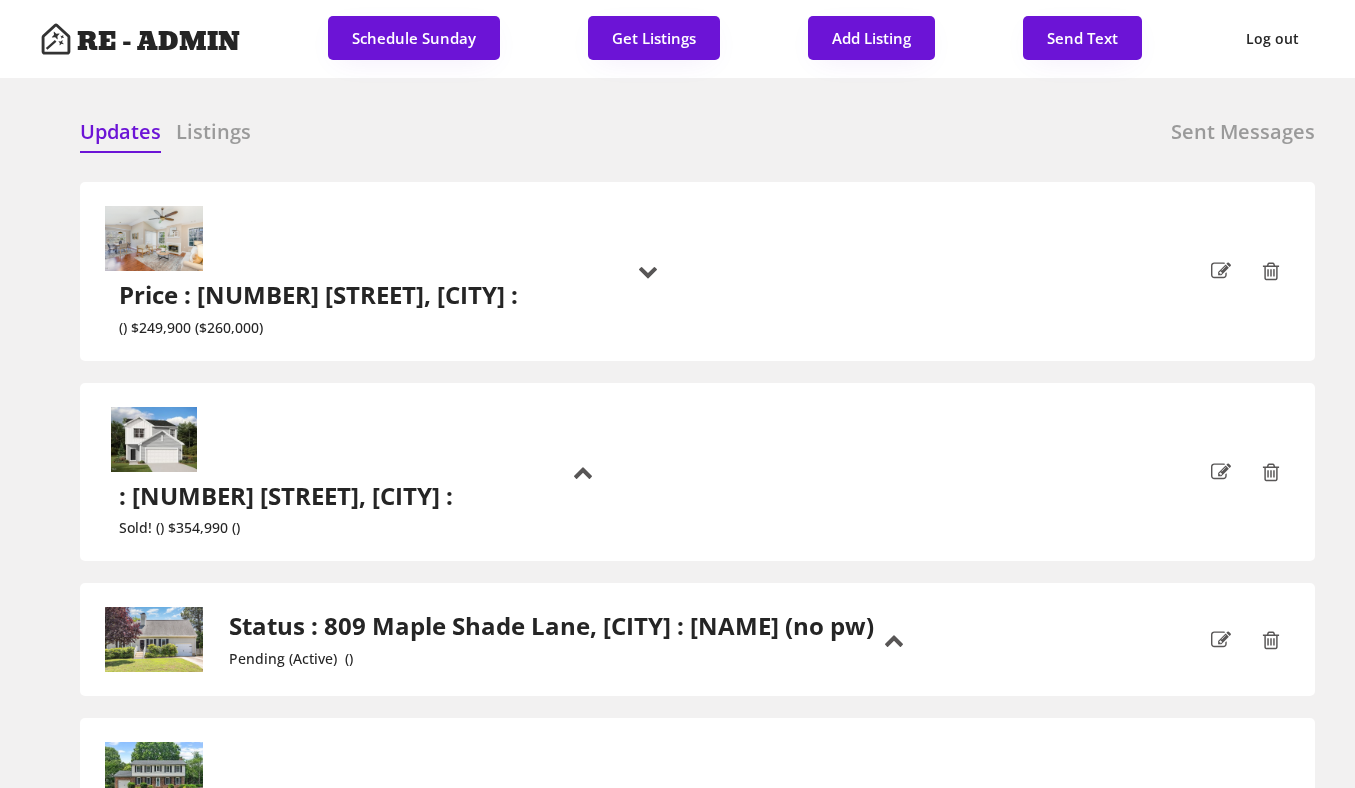 click on "RE - ADMIN Schedule Sunday Get Listings Add Listing Send Text Log out Updates Listings Sent Messages   :  813 Kenyon Spring Dr, Zebulon  :  $354,990  :  [NAME] (no pw) + Listing Update   :  5409 Knollwood Rd, Raleigh  :  $612,000  :  [NAME] (no pw) + Listing Update Active  :  4714 Lazyriver Drive, Durham  :  $379,900  :  [NAME] (no pw) + Listing Update   :  2712 Broad St , Durham  :  $350,000  :  [NAME] (no pw) + Listing Update Active  :  409 Smith Avenue Unit 105, Chapel Hill  :  $435,000  :  [NAME] (no pw) + Listing Update Pending  :  613 S Buchanan Boulevard, Durham  :  $800,000  :  [NAME] (no pw) + Listing Update   :  6412 Heartwood Dr, Chapel Hill  :  $670,000  :  [NAME] (no pw) + Listing Update   :  317 W Morgan St #320, Raleigh  :  $290,000  :  [NAME] (no pw) + Listing Update Active  :  5 Howell Street, Chapel Hill  :  $1,850,000  :   + Listing Update + Listing Update + Listing Update New New" at bounding box center [677, 2000] 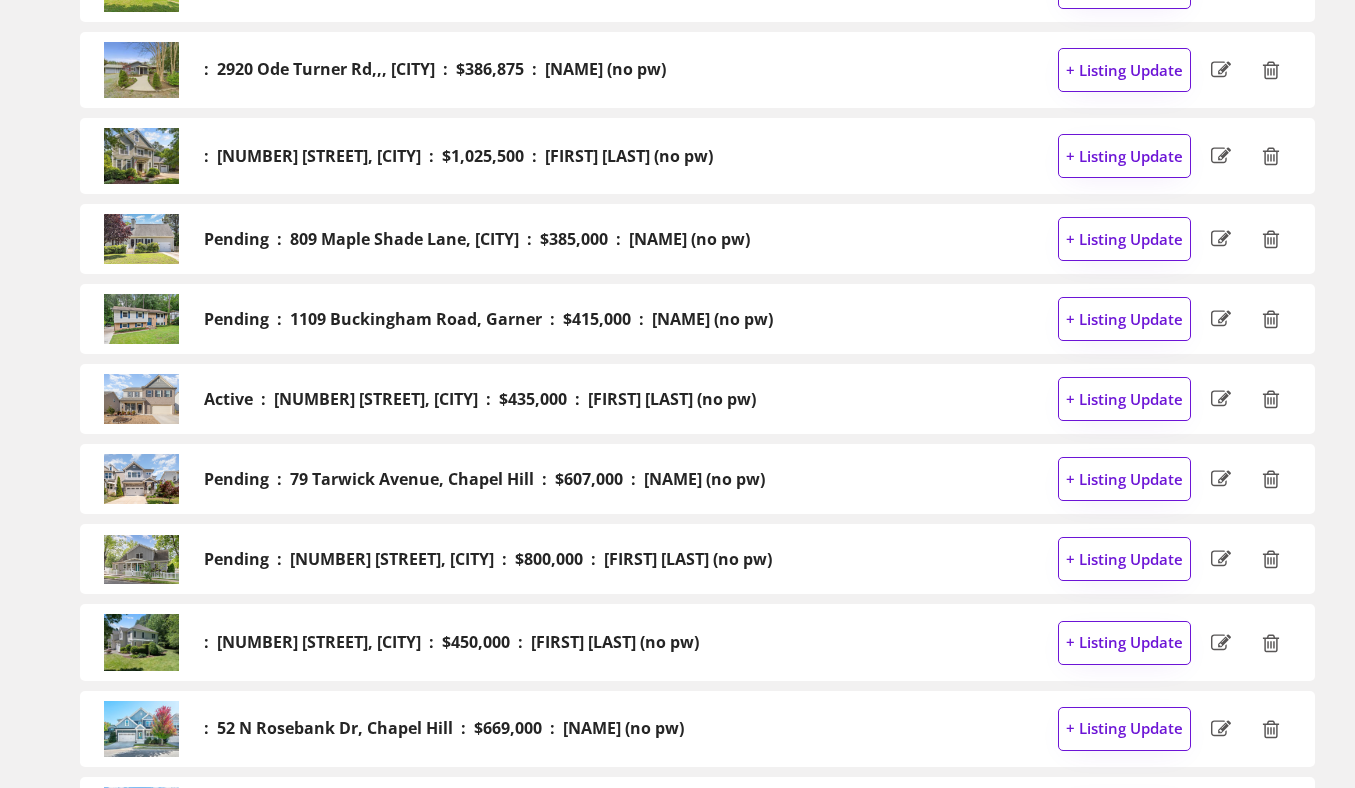 scroll, scrollTop: 1365, scrollLeft: 0, axis: vertical 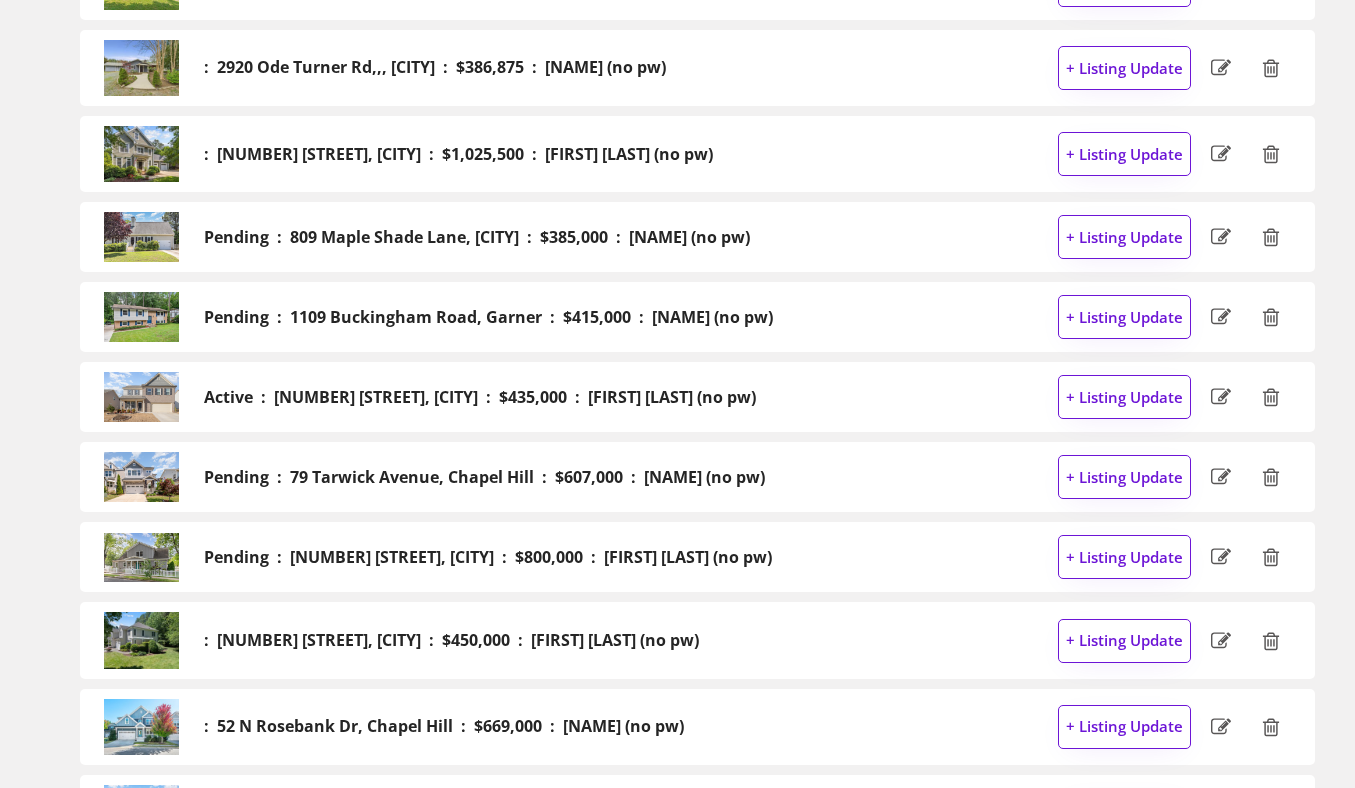 click on "Pending  :  [NUMBER] [STREET], [CITY]  :  $800,000  :  [FIRST] [LAST] (no pw)" at bounding box center [488, 557] 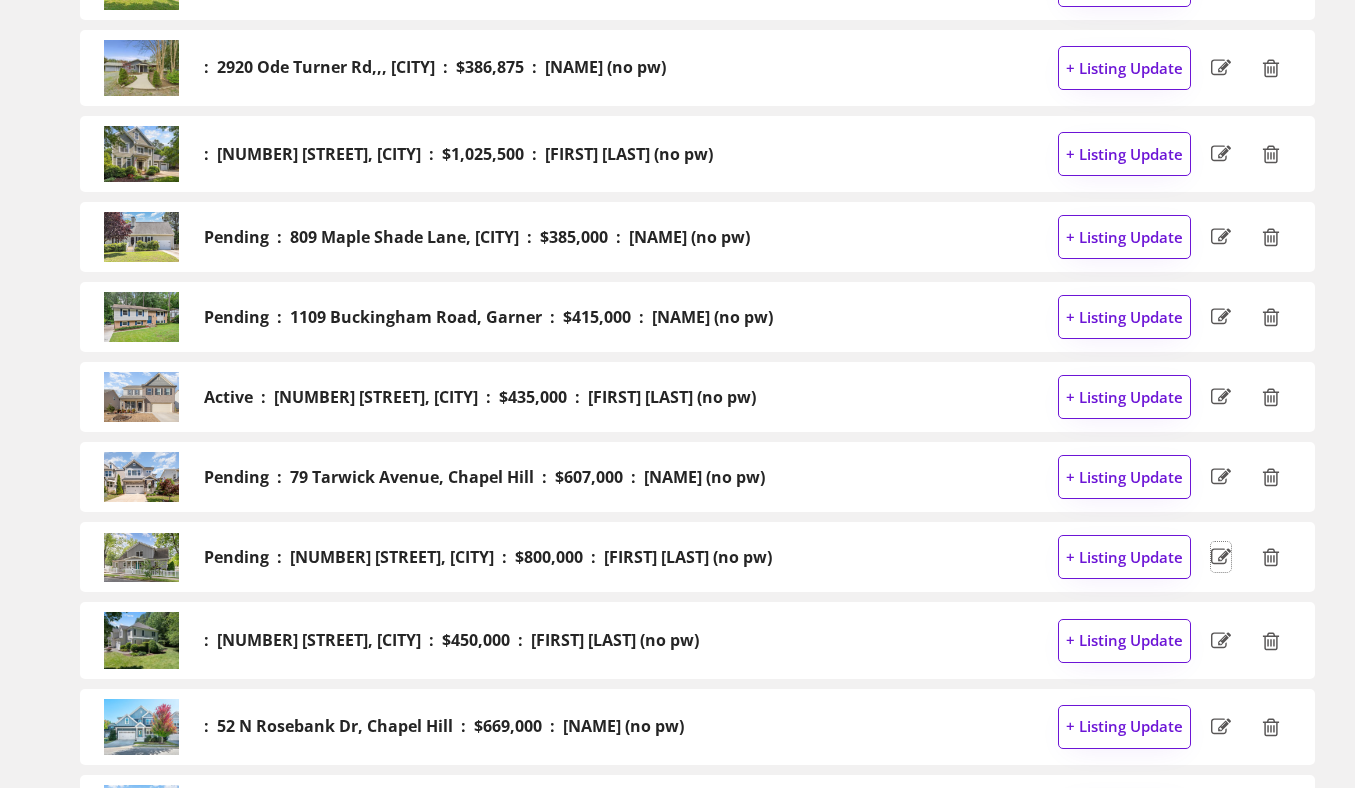 click 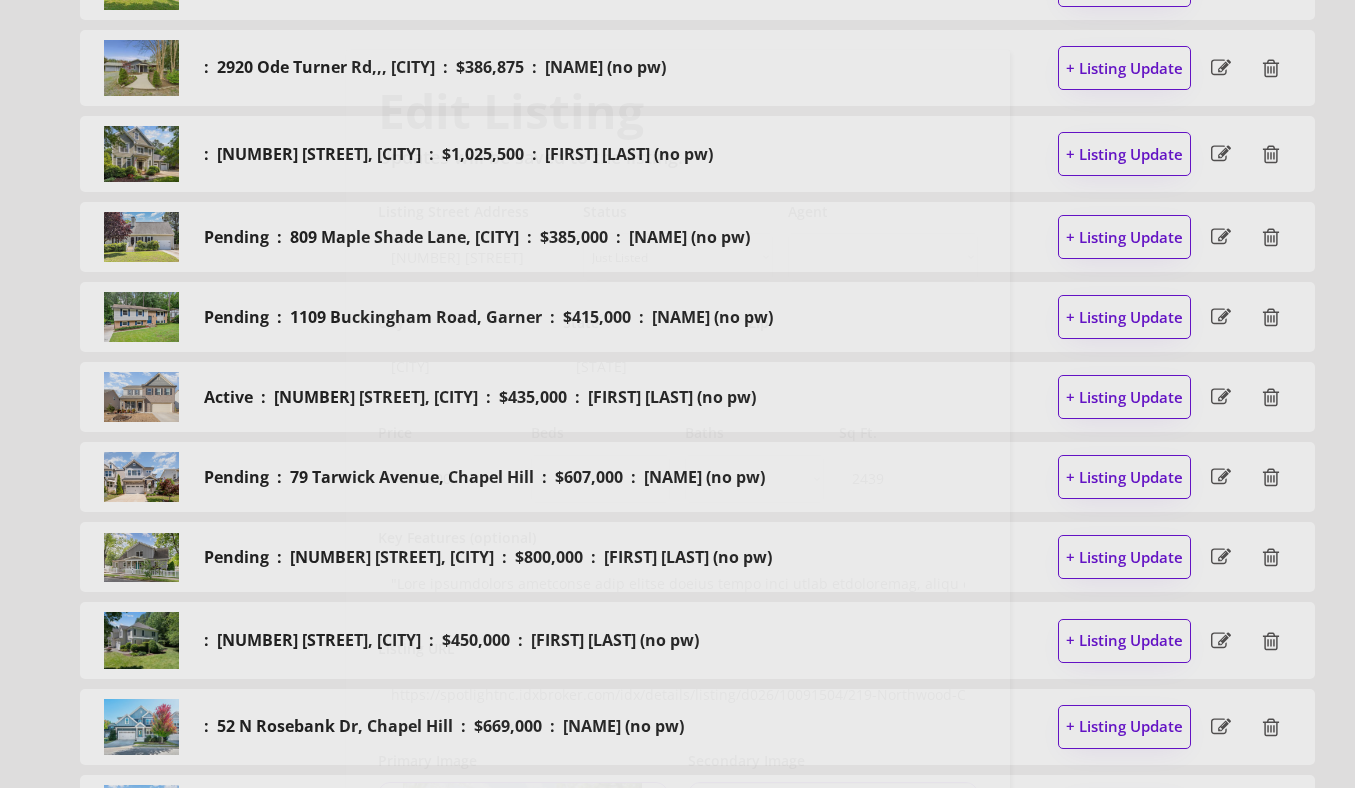 select on ""1348695171700984260__LOOKUP__1729372932700x451283580625748500"" 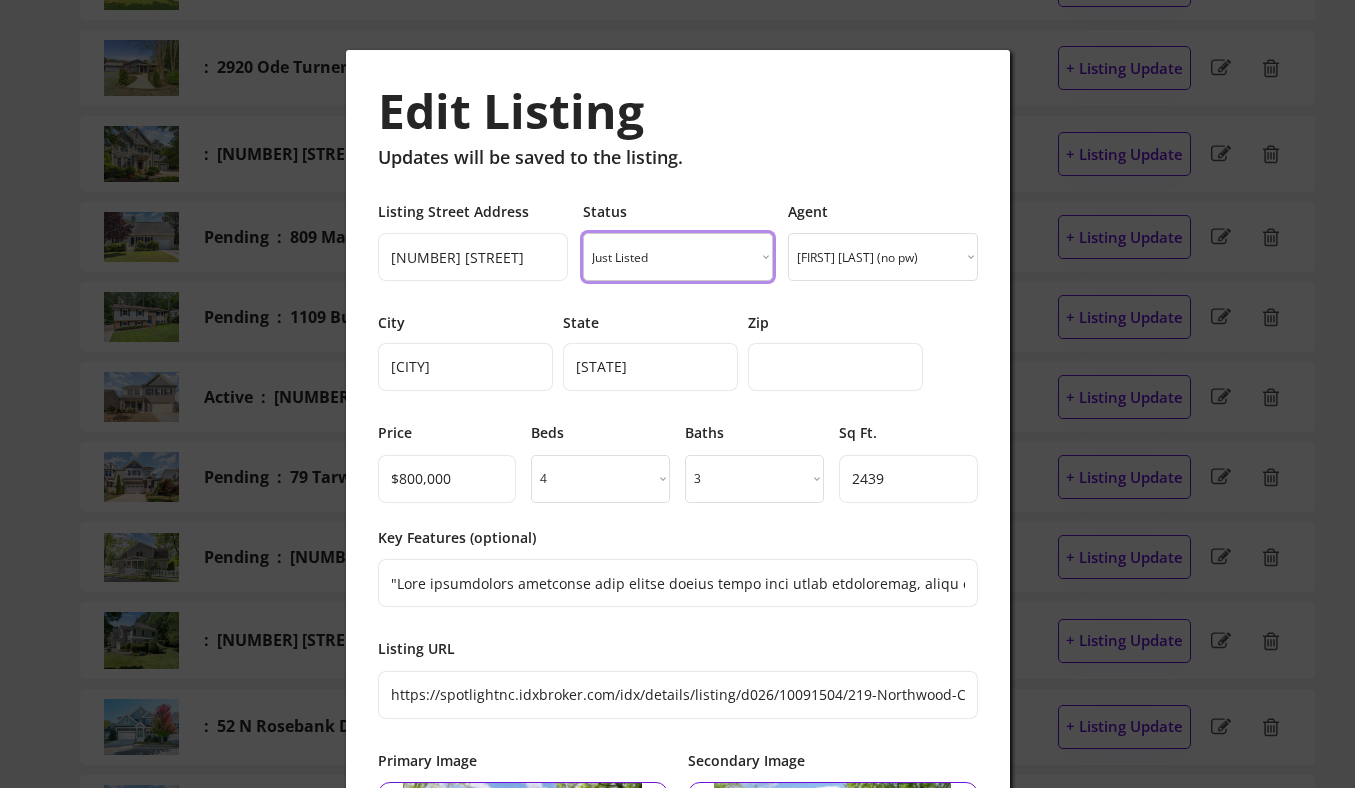 click on "Just Listed Just Listed Coming Soon Open House Price Improved Pending Sold!" at bounding box center (678, 257) 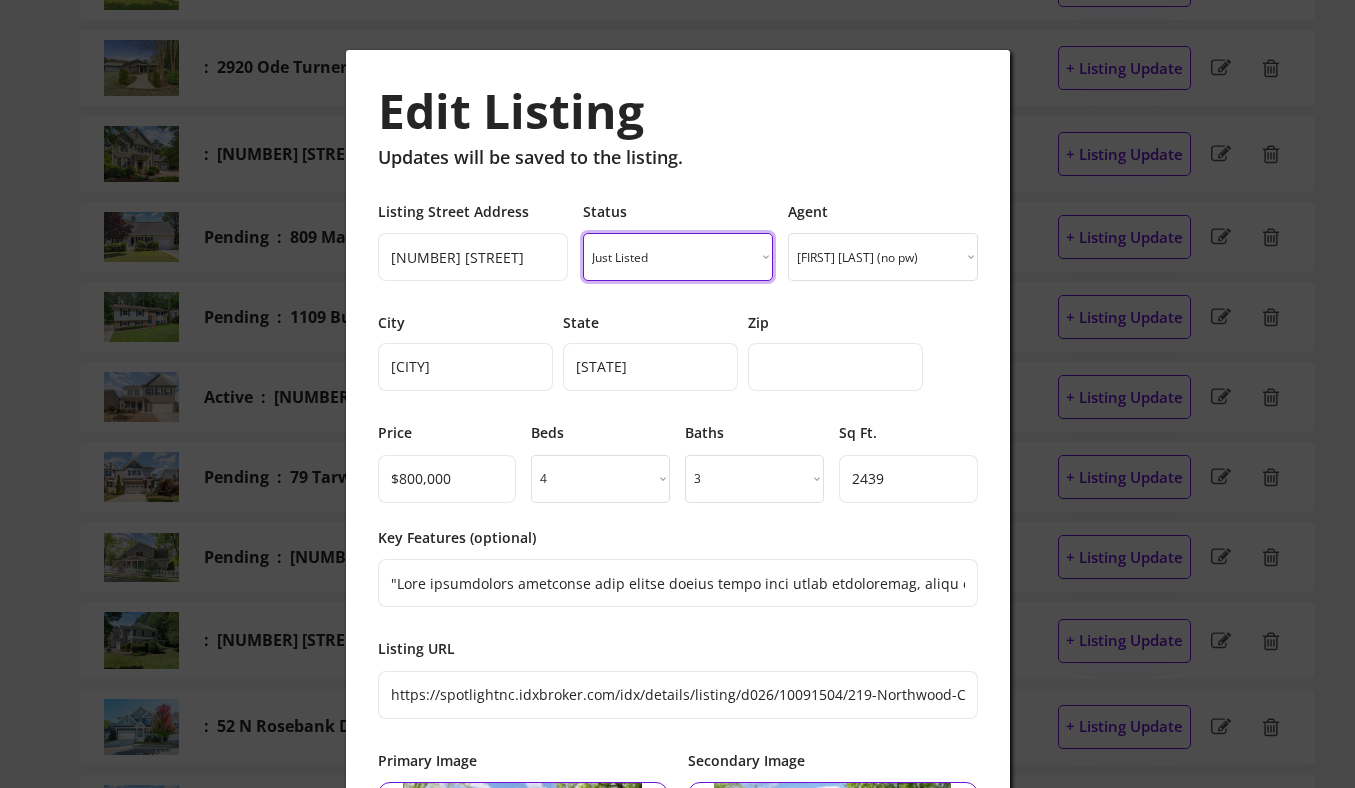 select on ""sold"" 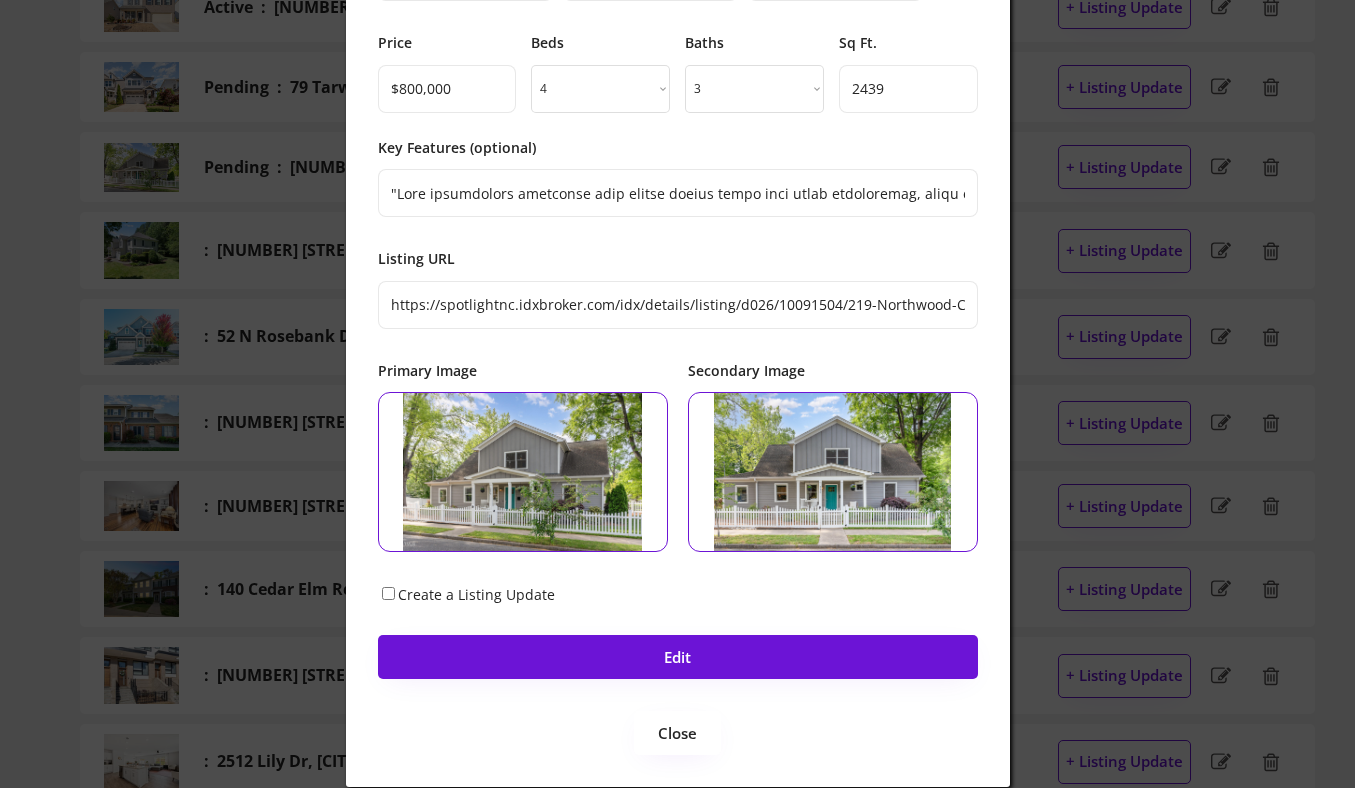 scroll, scrollTop: 1775, scrollLeft: 0, axis: vertical 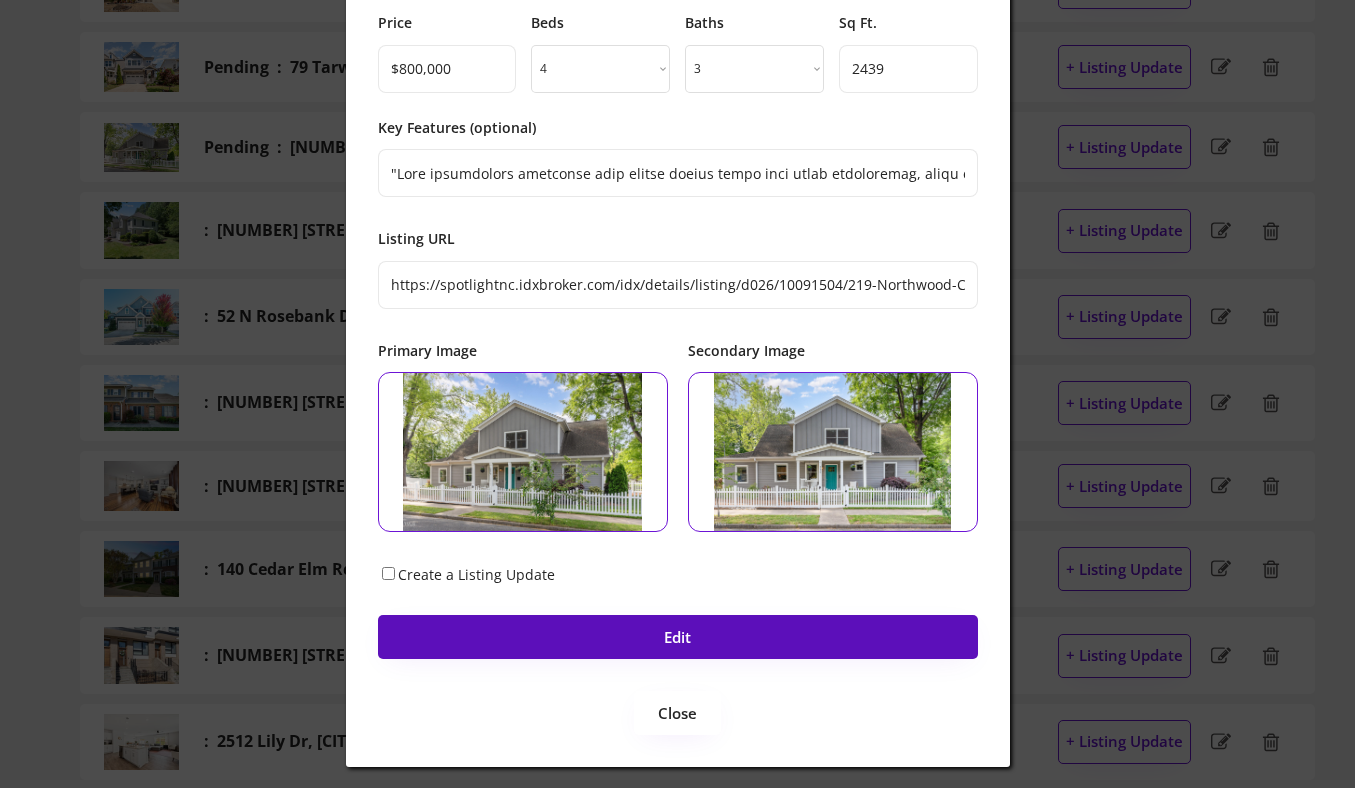 click on "Edit" at bounding box center (678, 637) 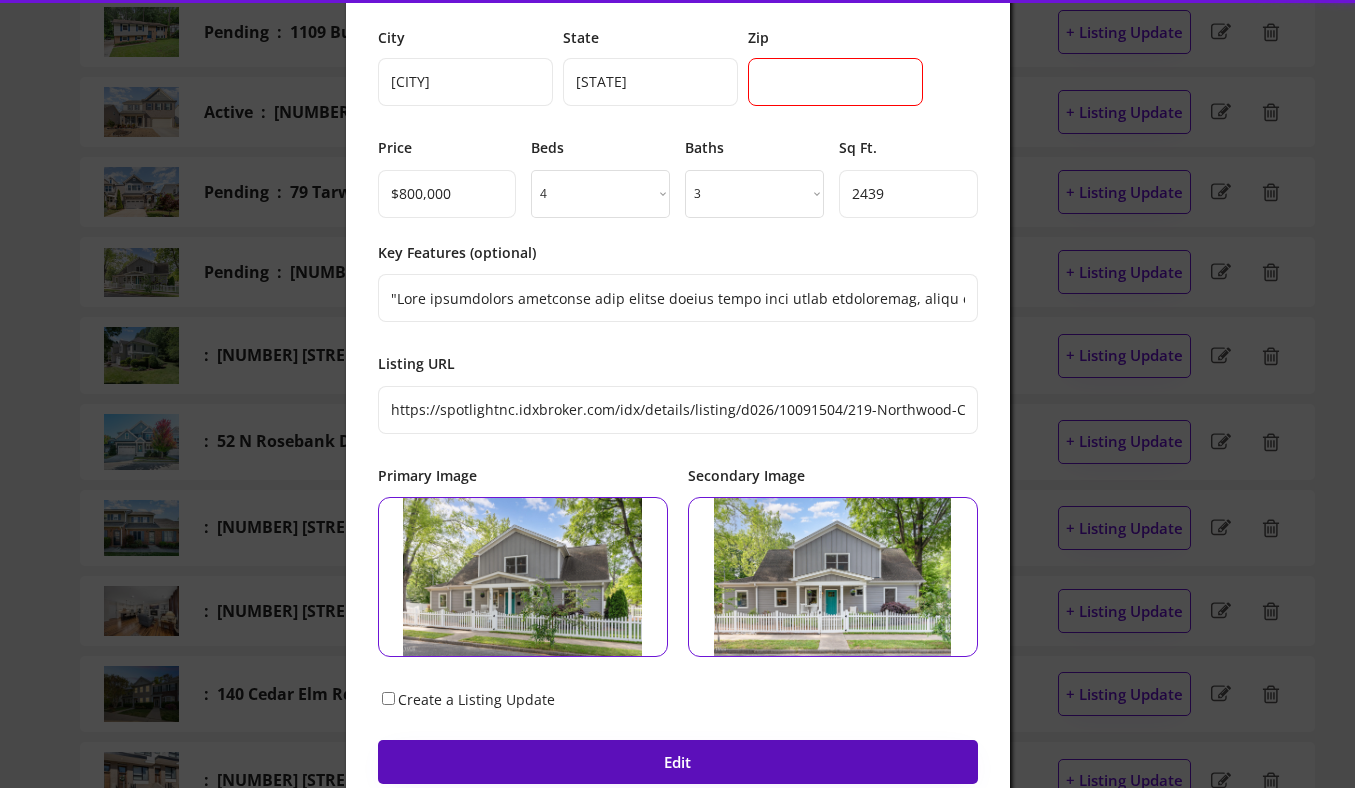 scroll, scrollTop: 1608, scrollLeft: 0, axis: vertical 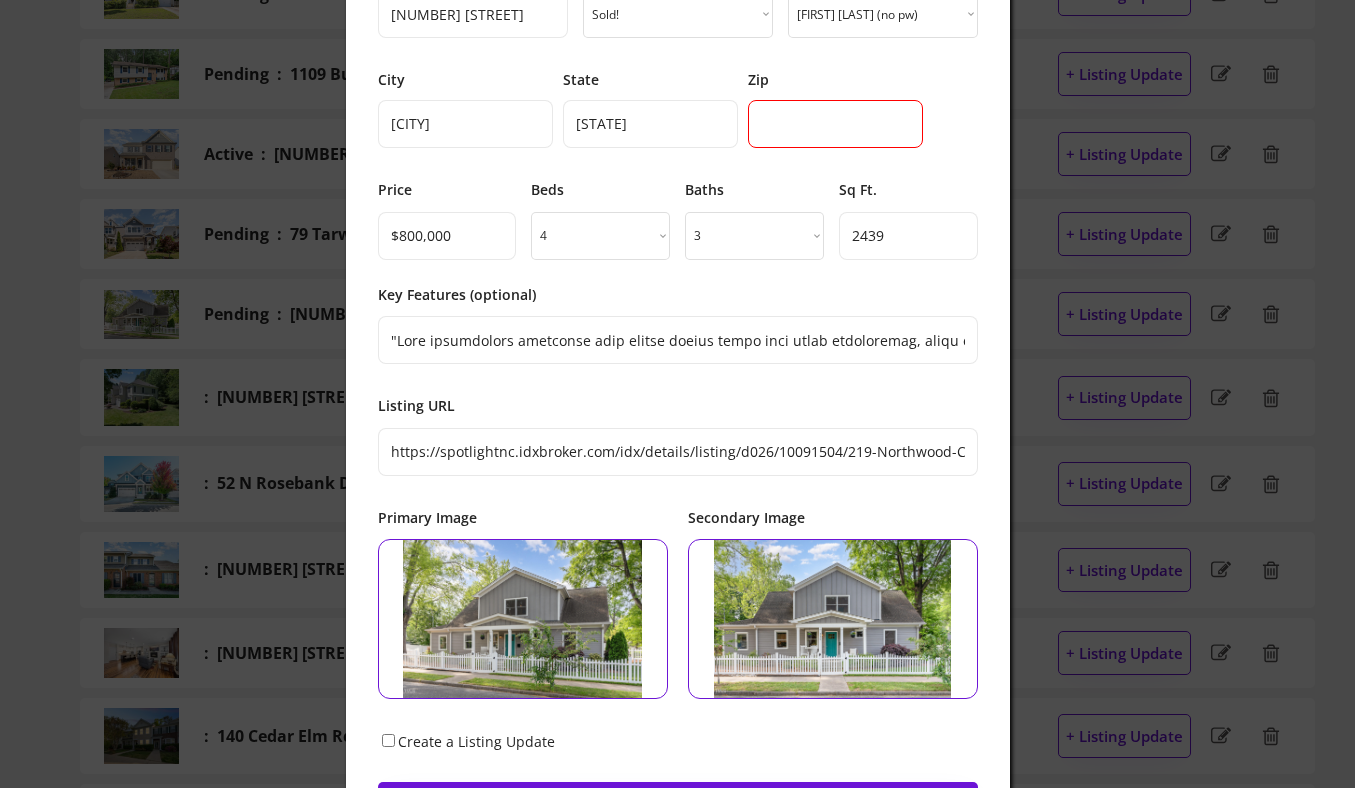 click at bounding box center (835, 124) 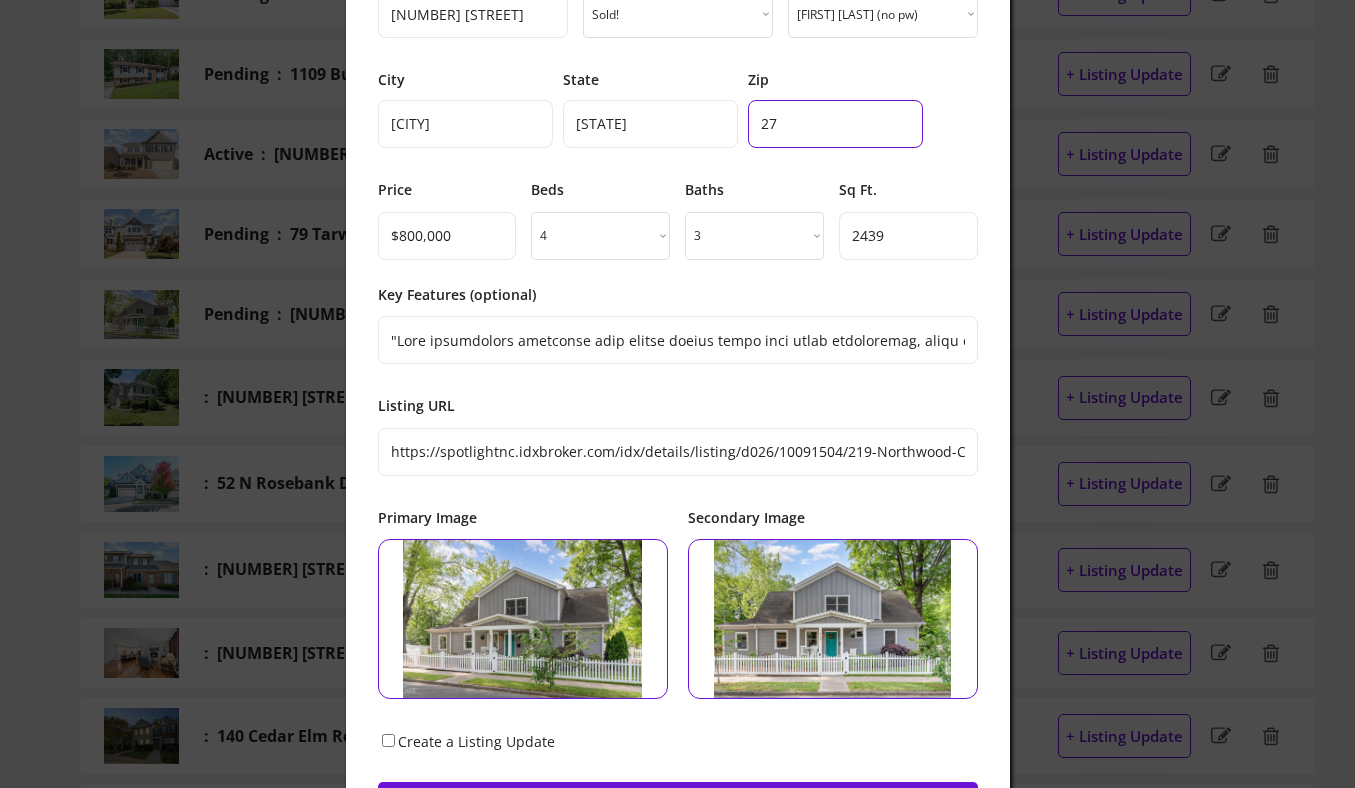 click at bounding box center (835, 124) 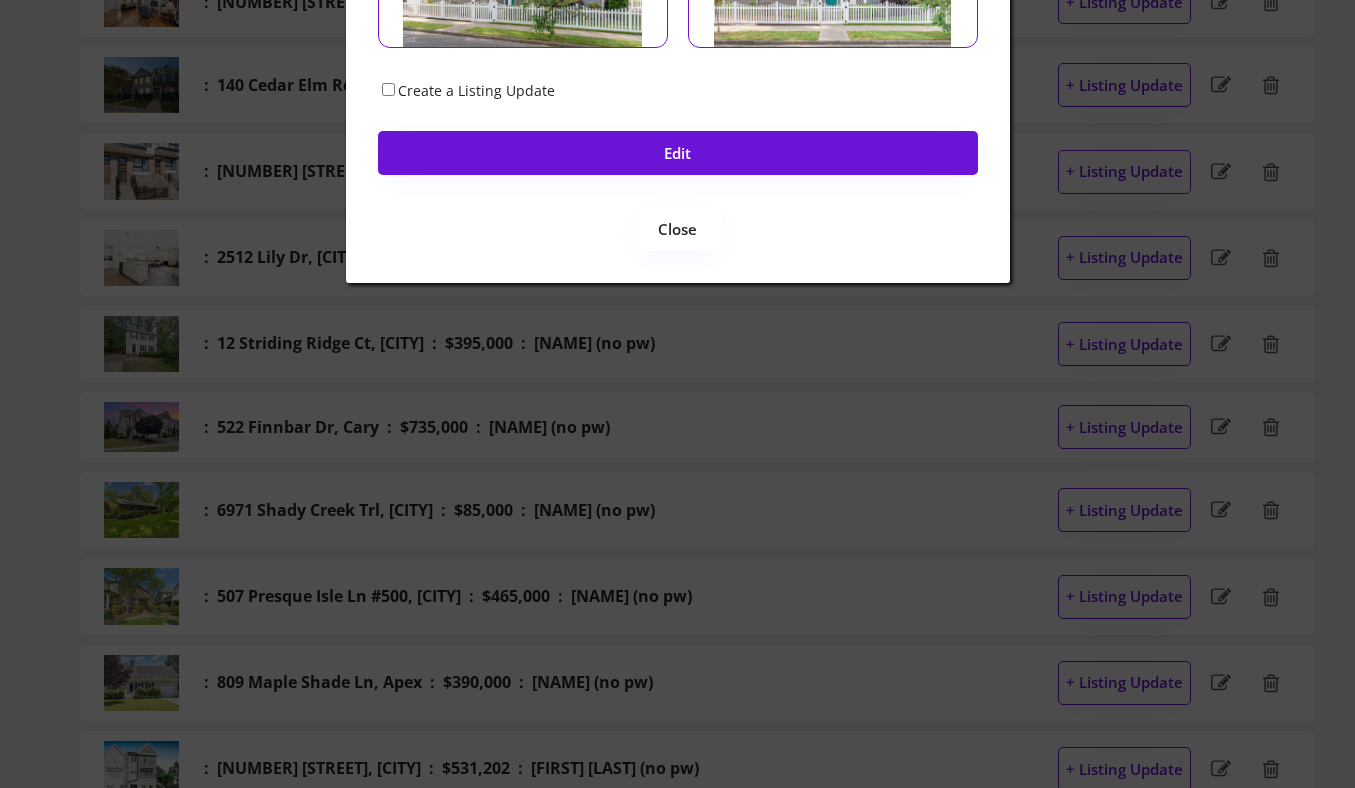 scroll, scrollTop: 2260, scrollLeft: 0, axis: vertical 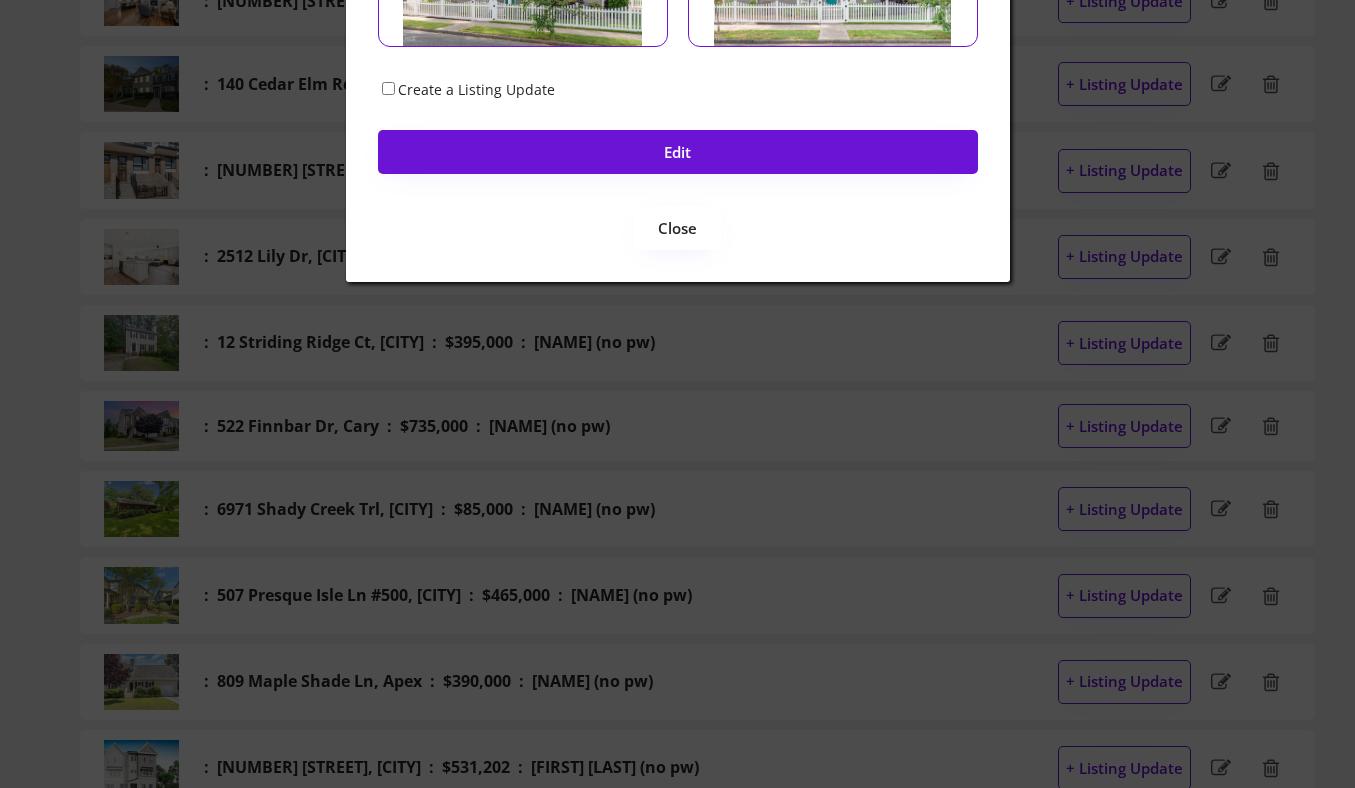 type on "[ZIP]" 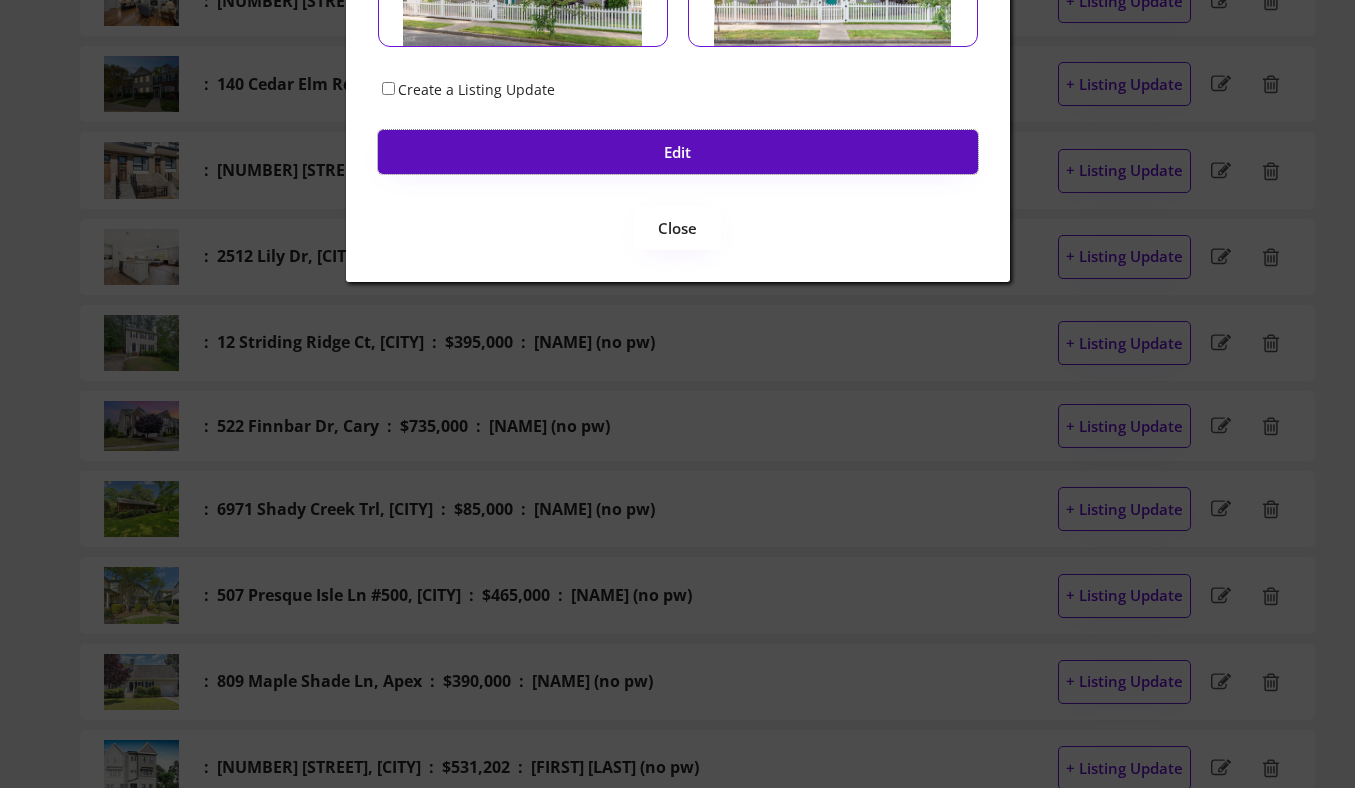 click on "Edit" at bounding box center [678, 152] 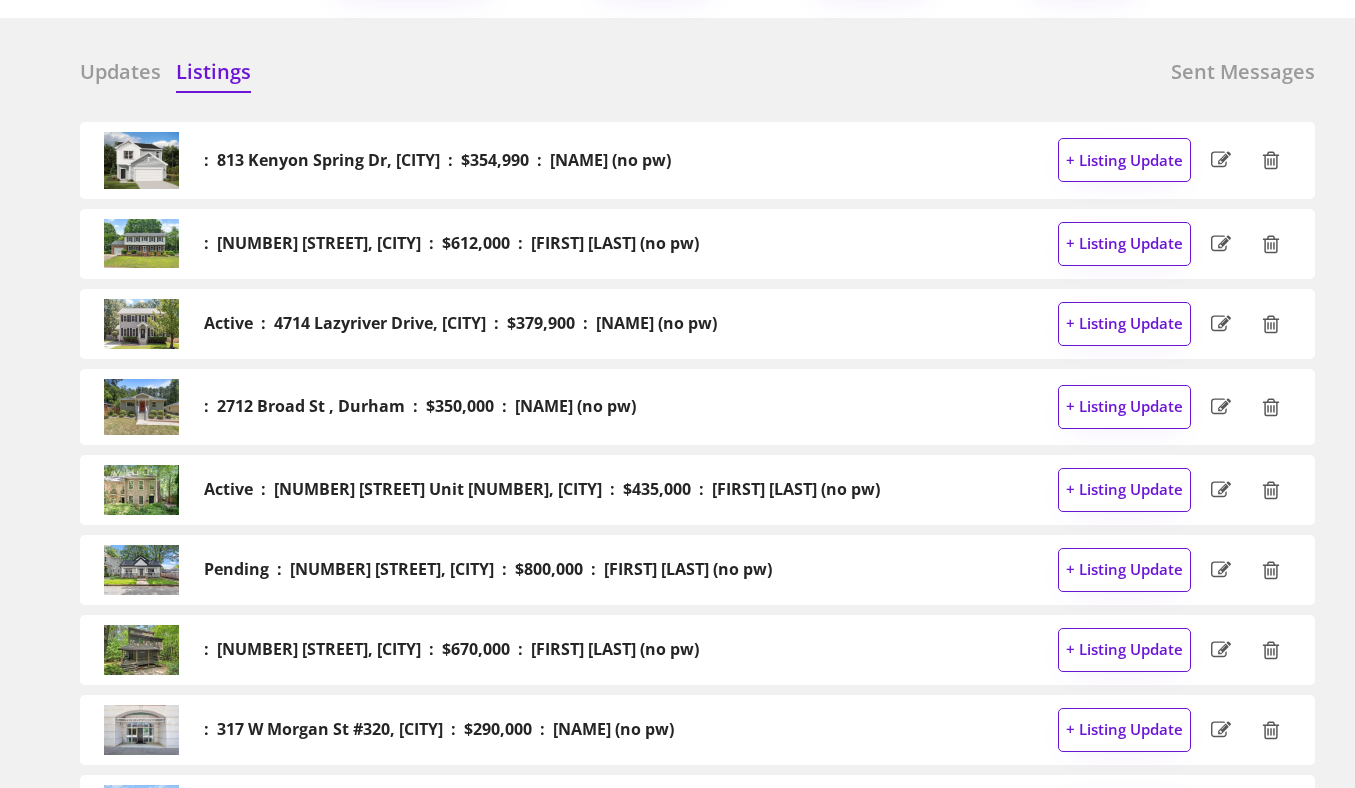 scroll, scrollTop: 0, scrollLeft: 0, axis: both 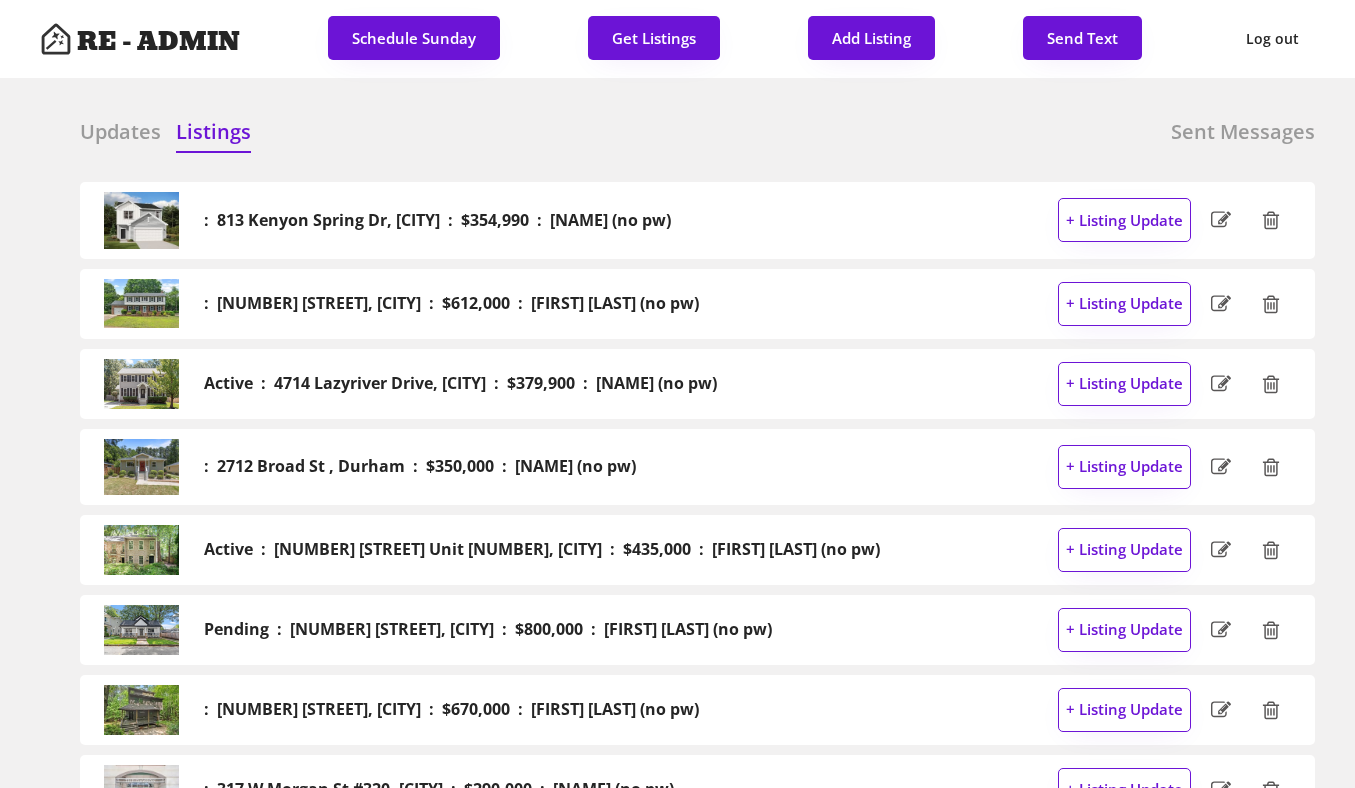 click on "Updates" at bounding box center (120, 132) 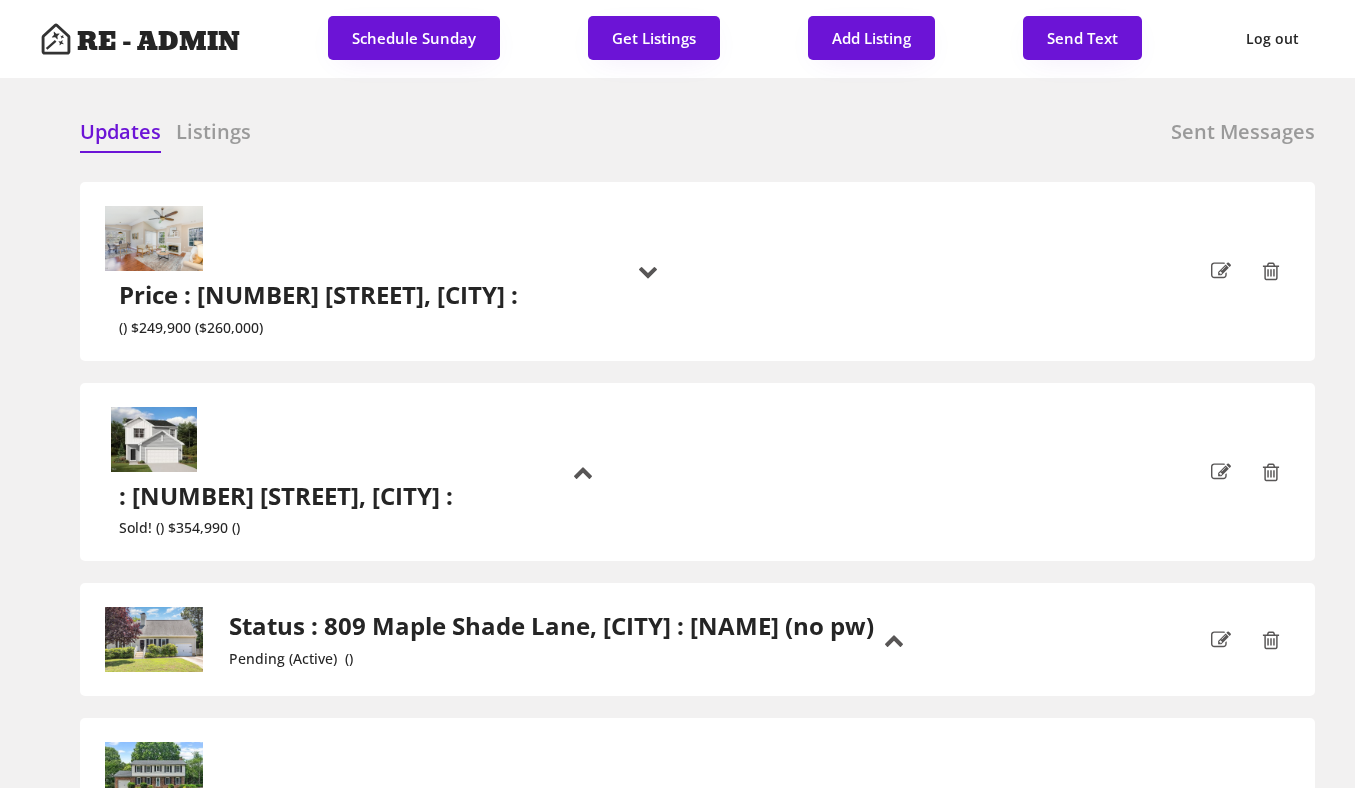click on "Listings" at bounding box center (213, 132) 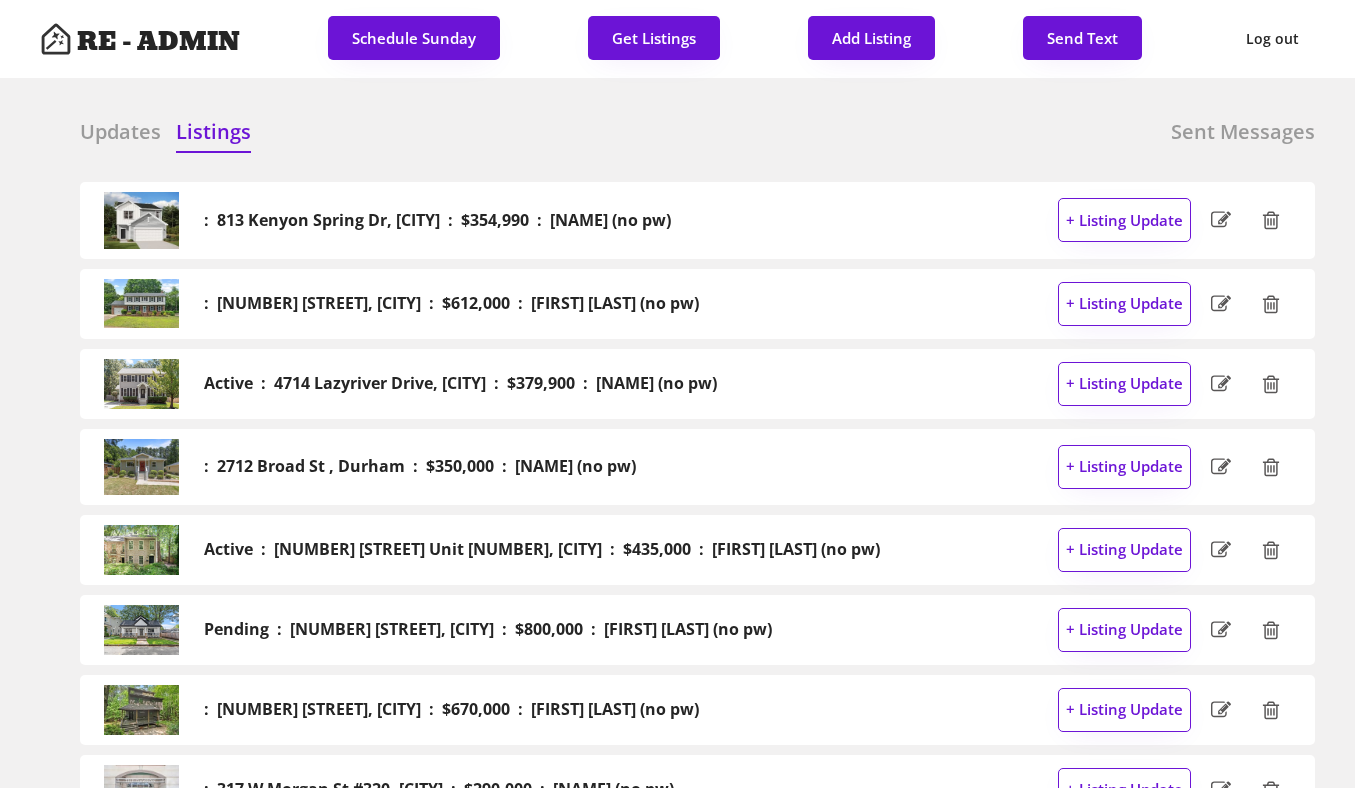 click on "Updates" at bounding box center [120, 132] 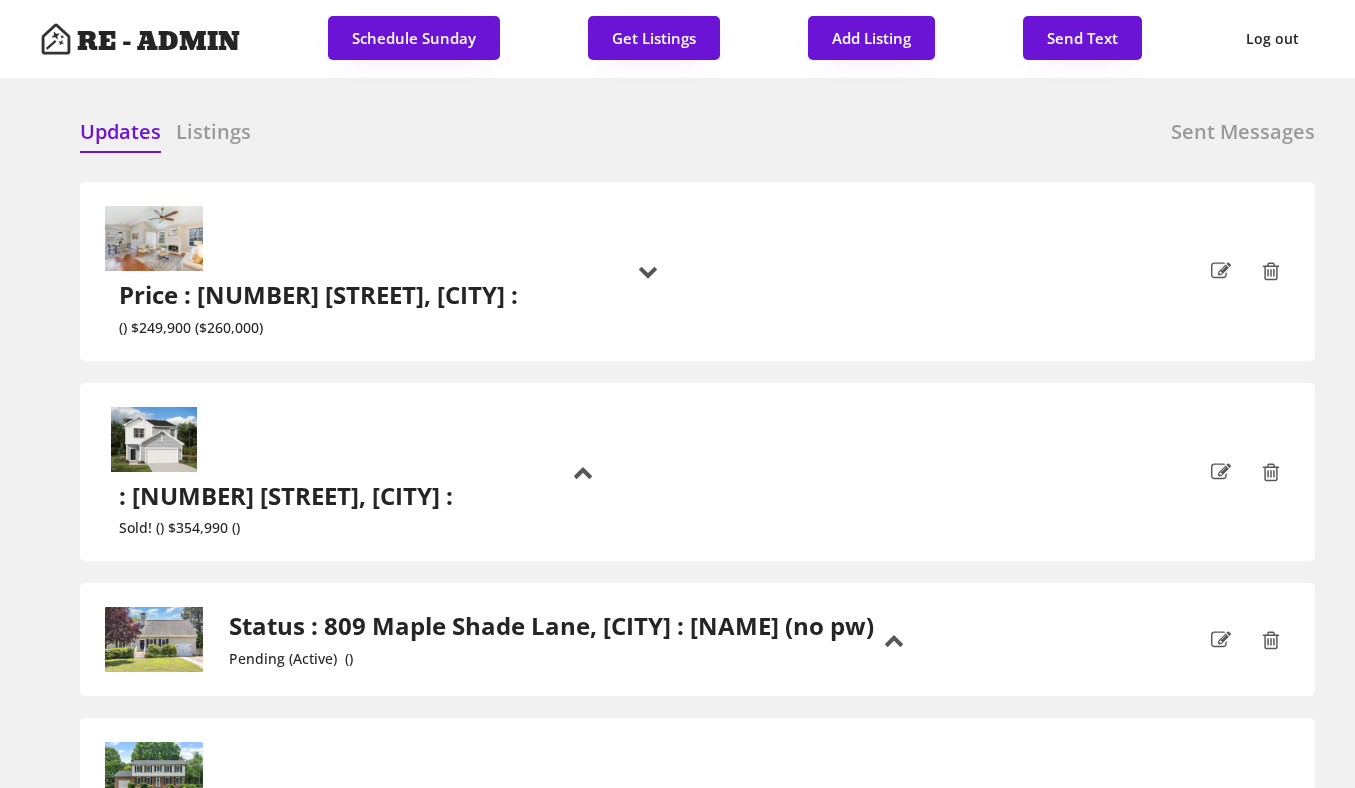 click on "Updates Listings Sent Messages" at bounding box center [697, 138] 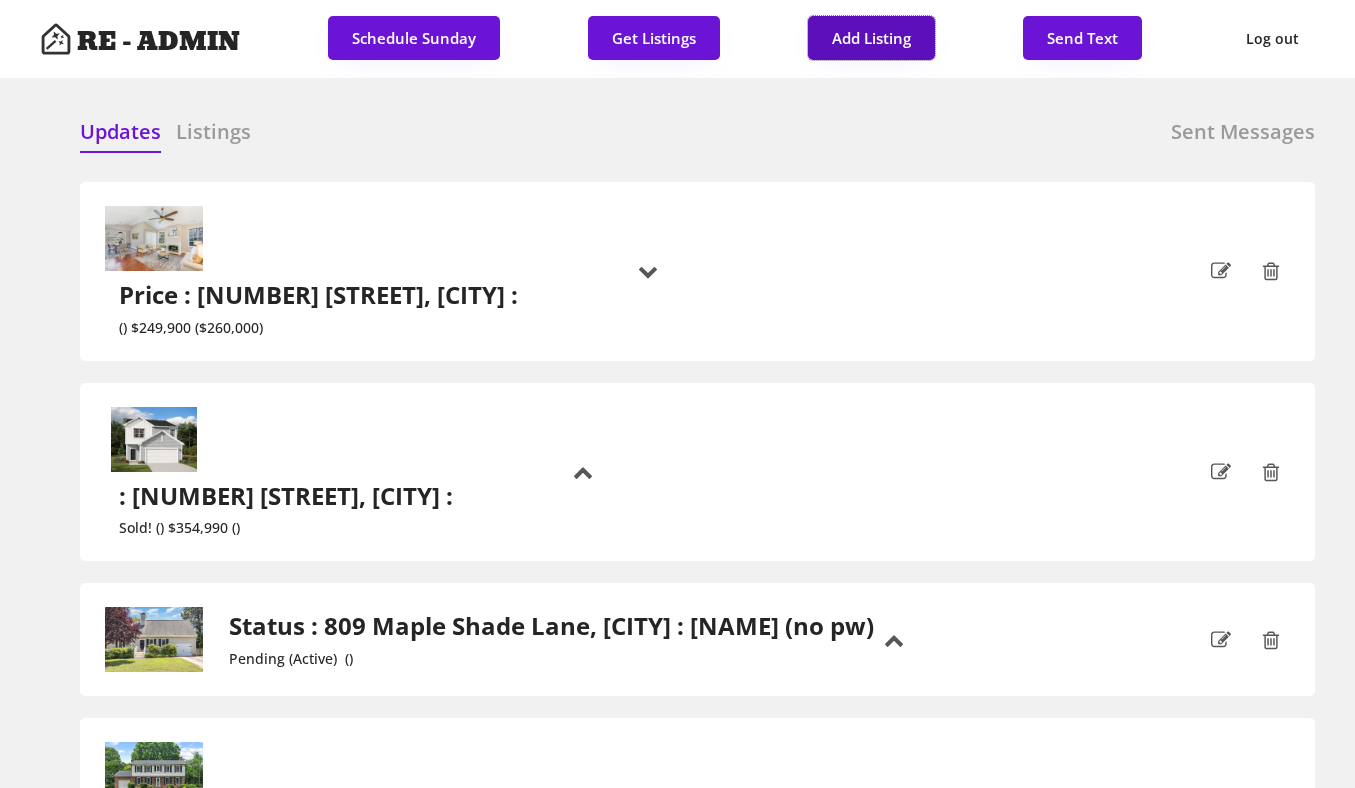 click on "Add Listing" at bounding box center (871, 38) 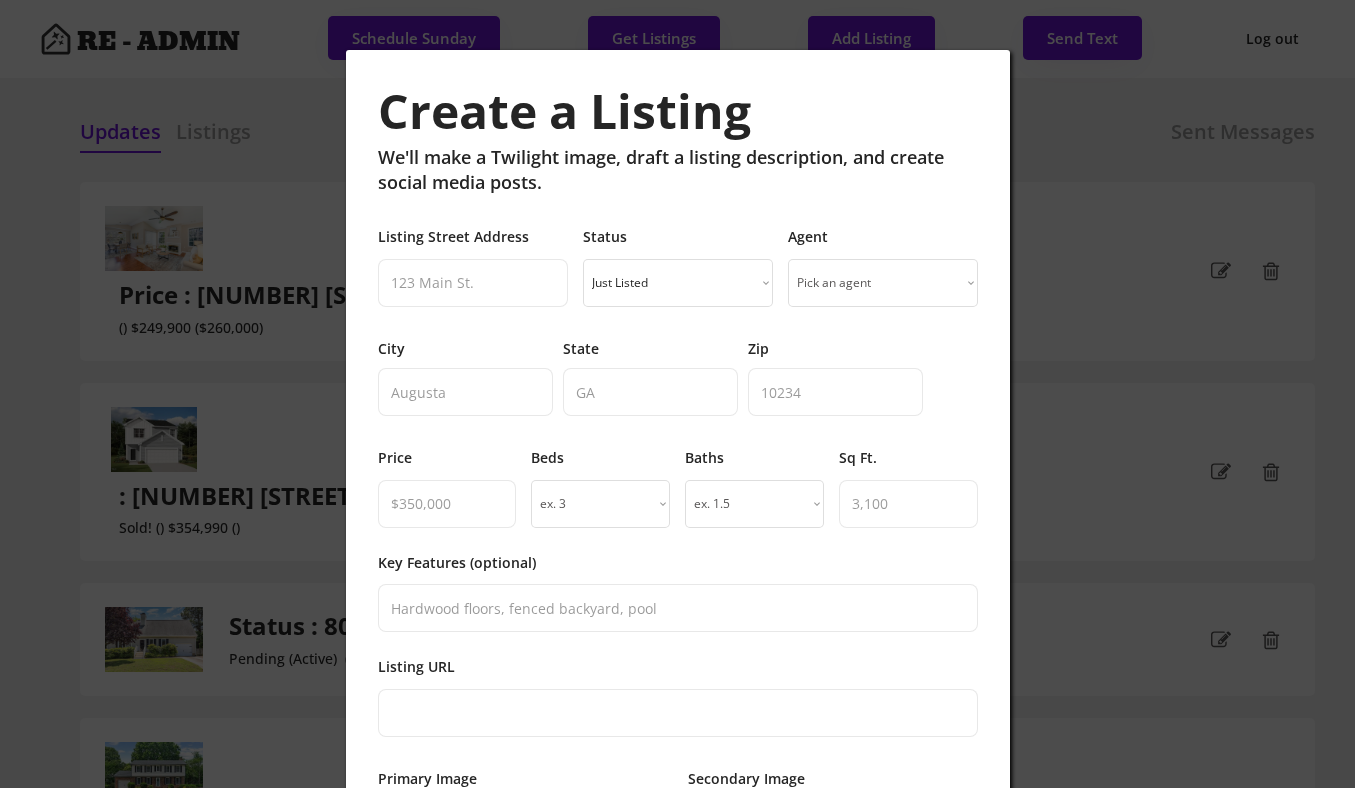 click at bounding box center [677, 394] 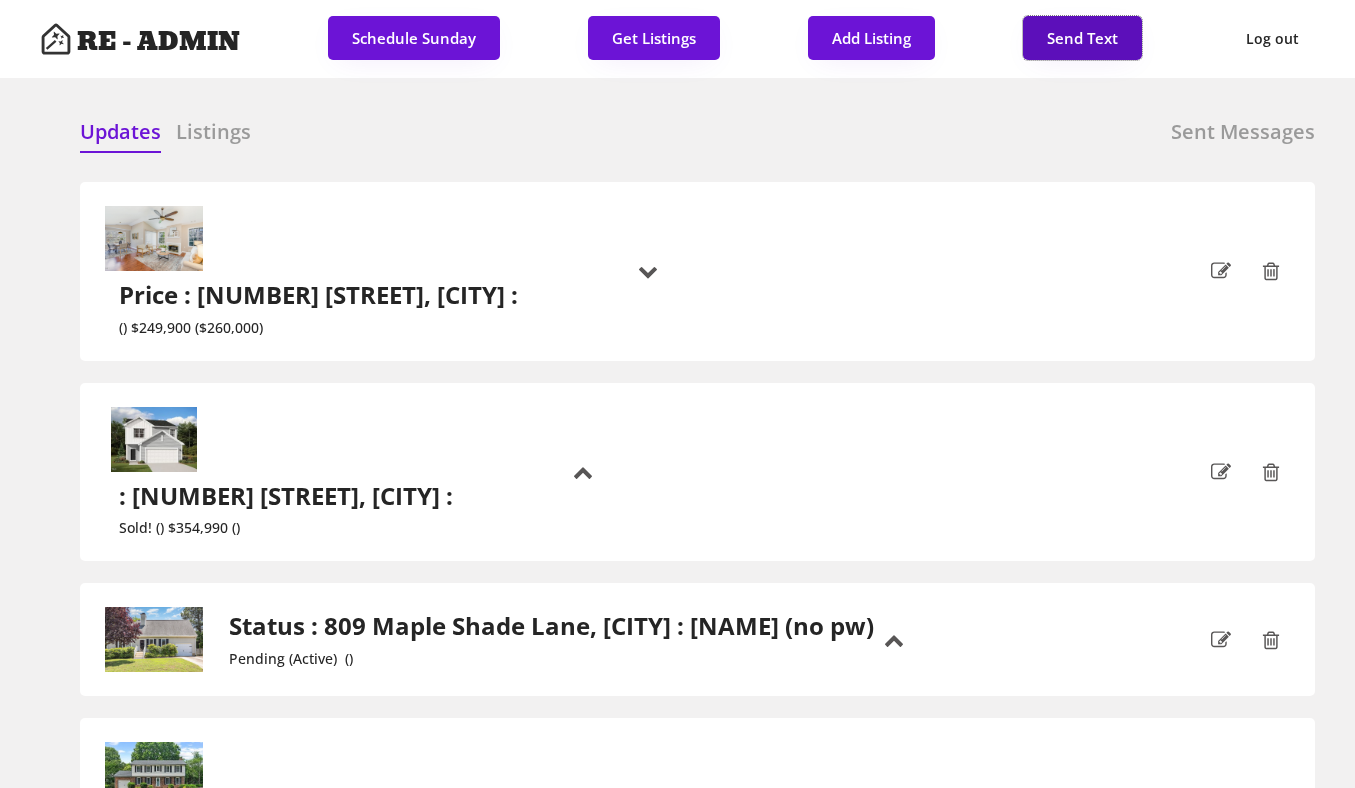 click on "Send Text" at bounding box center (1082, 38) 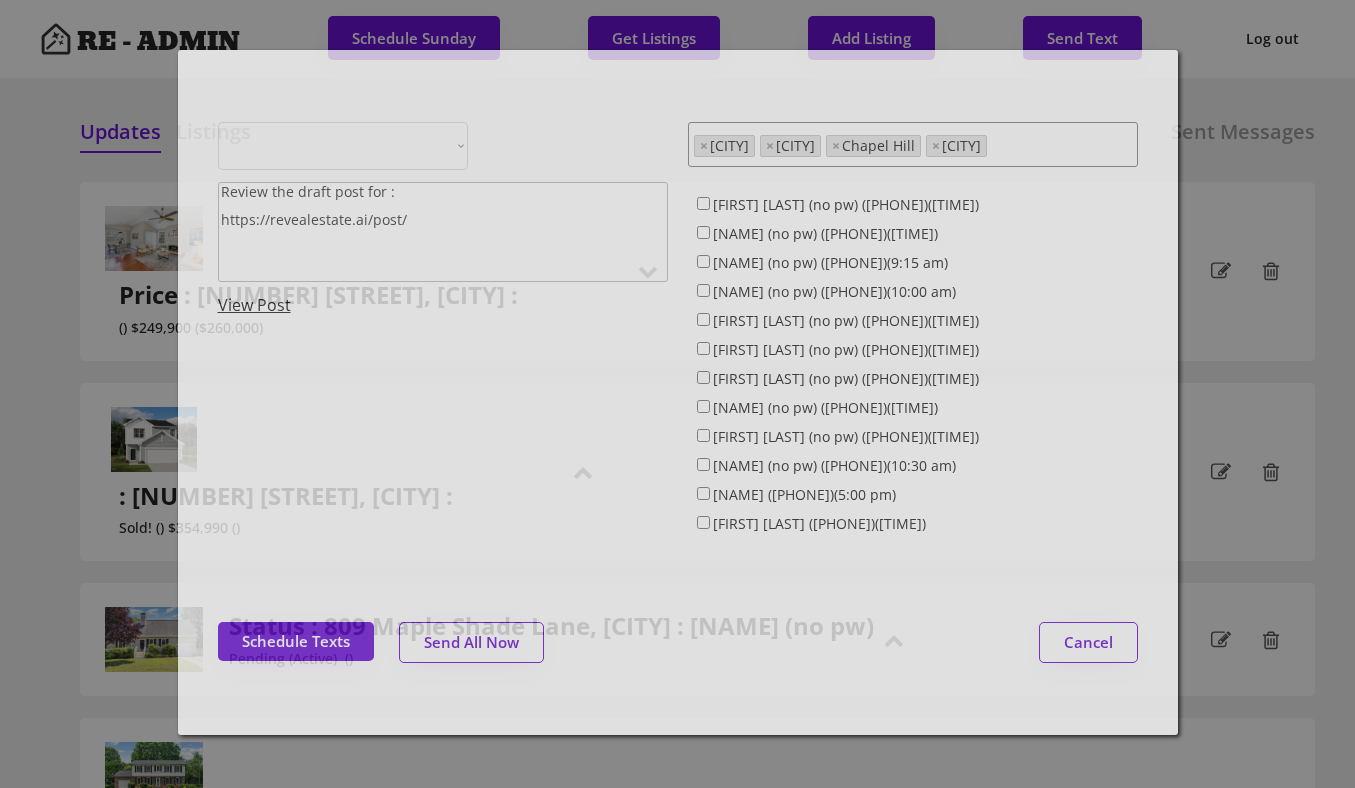 select on ""[NUMBER]__LOOKUP__[NUMBER]"" 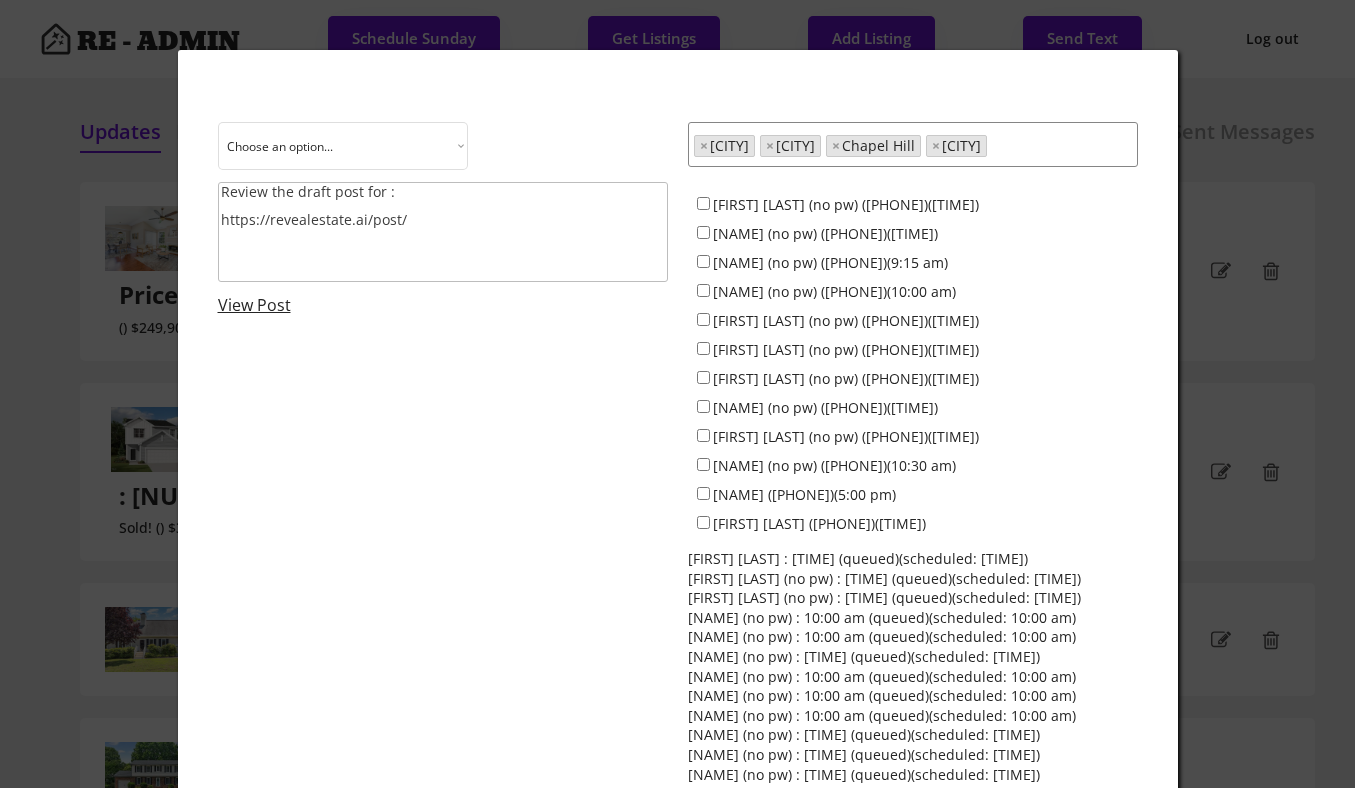 click on "Review the draft post for :
https://revealestate.ai/post/" at bounding box center [443, 232] 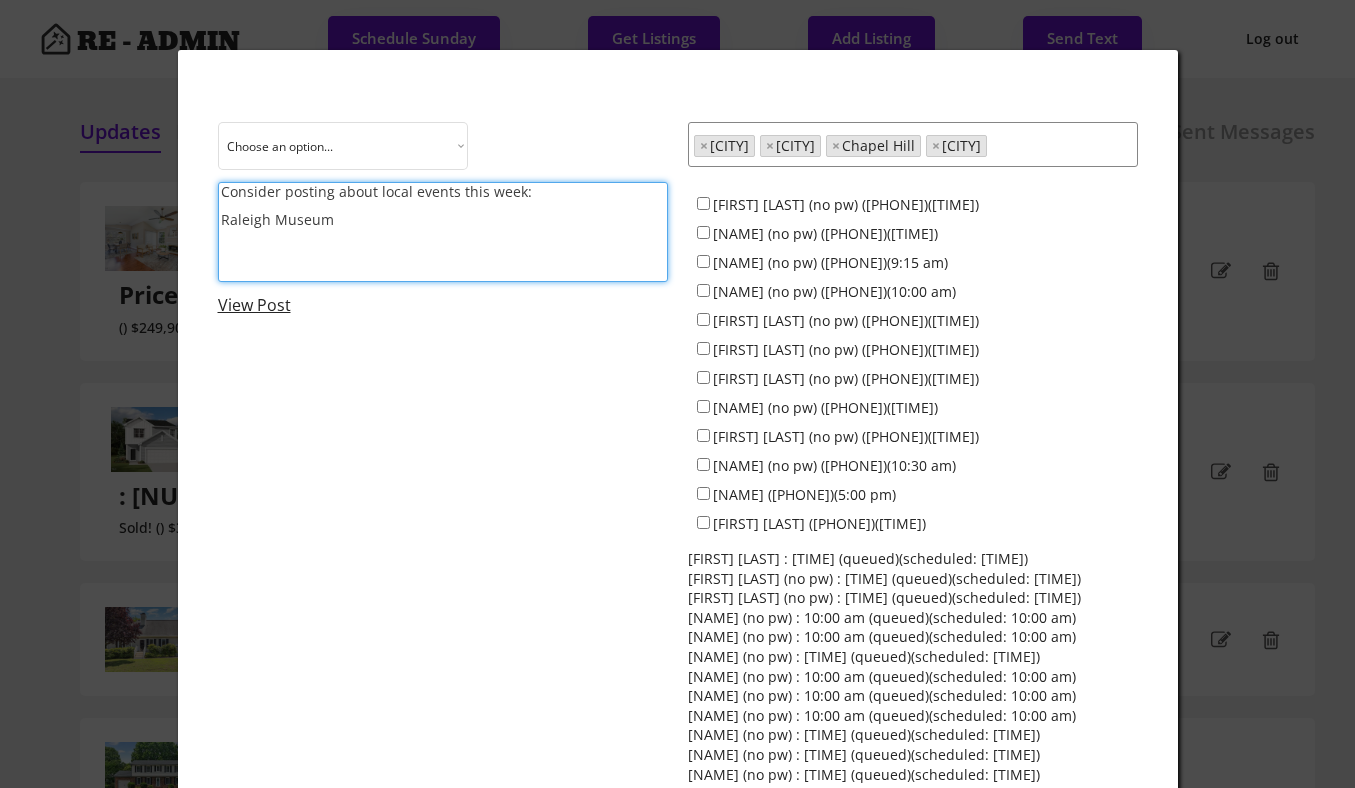click on "Consider posting about local events this week:
Raleigh Museum" at bounding box center (443, 232) 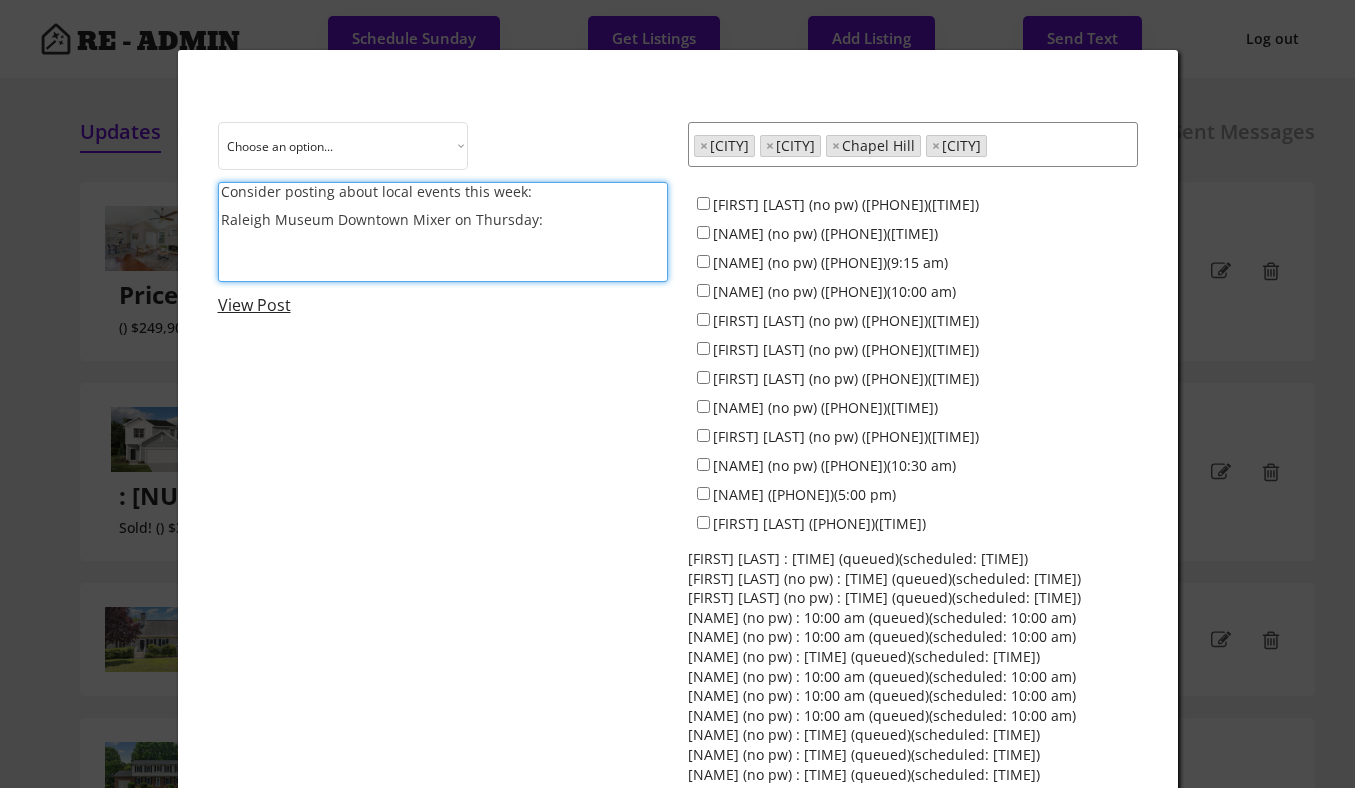 paste on "https://www.instagram.com/p/DM-qCKmxPKr/?hl=en&img_index=1" 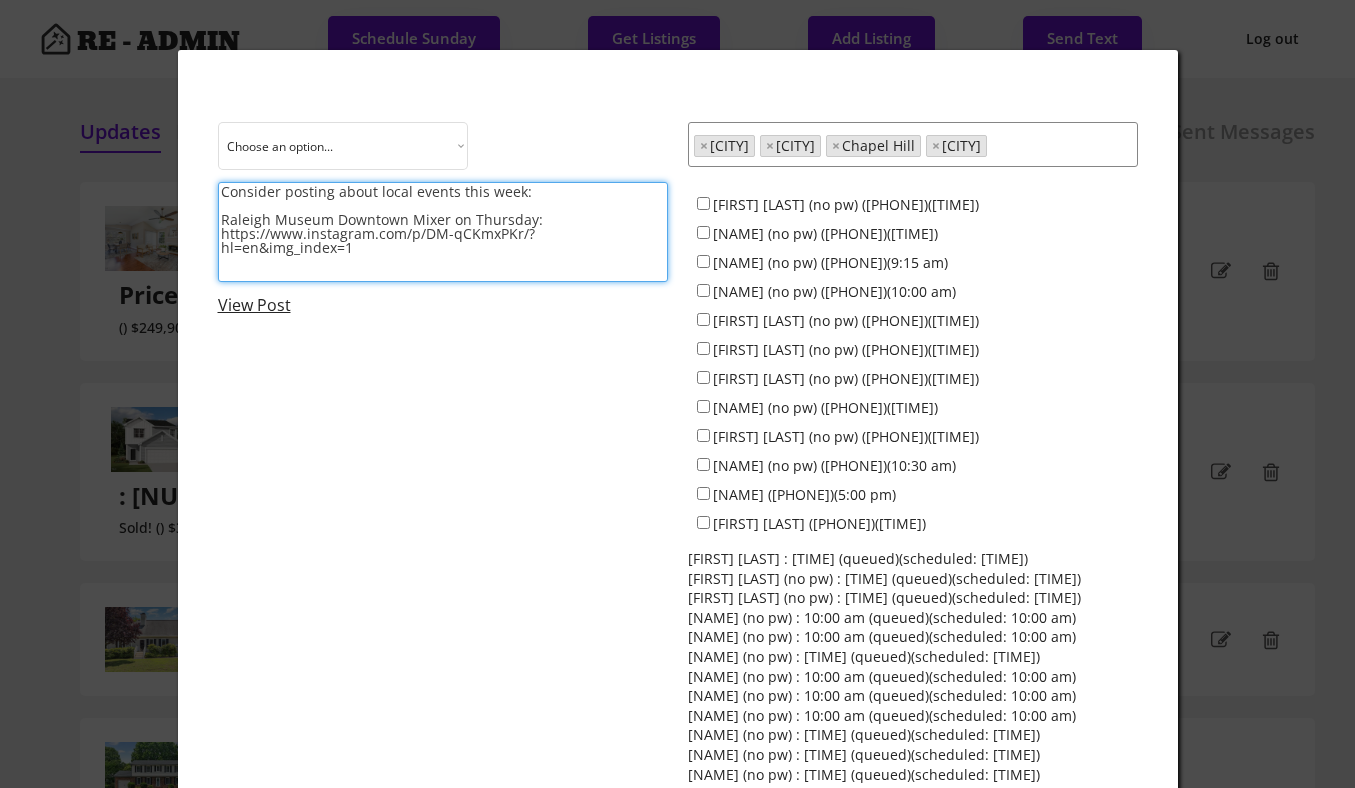 click on "Consider posting about local events this week:
Raleigh Museum Downtown Mixer on Thursday: https://www.instagram.com/p/DM-qCKmxPKr/?hl=en&img_index=1" at bounding box center [443, 232] 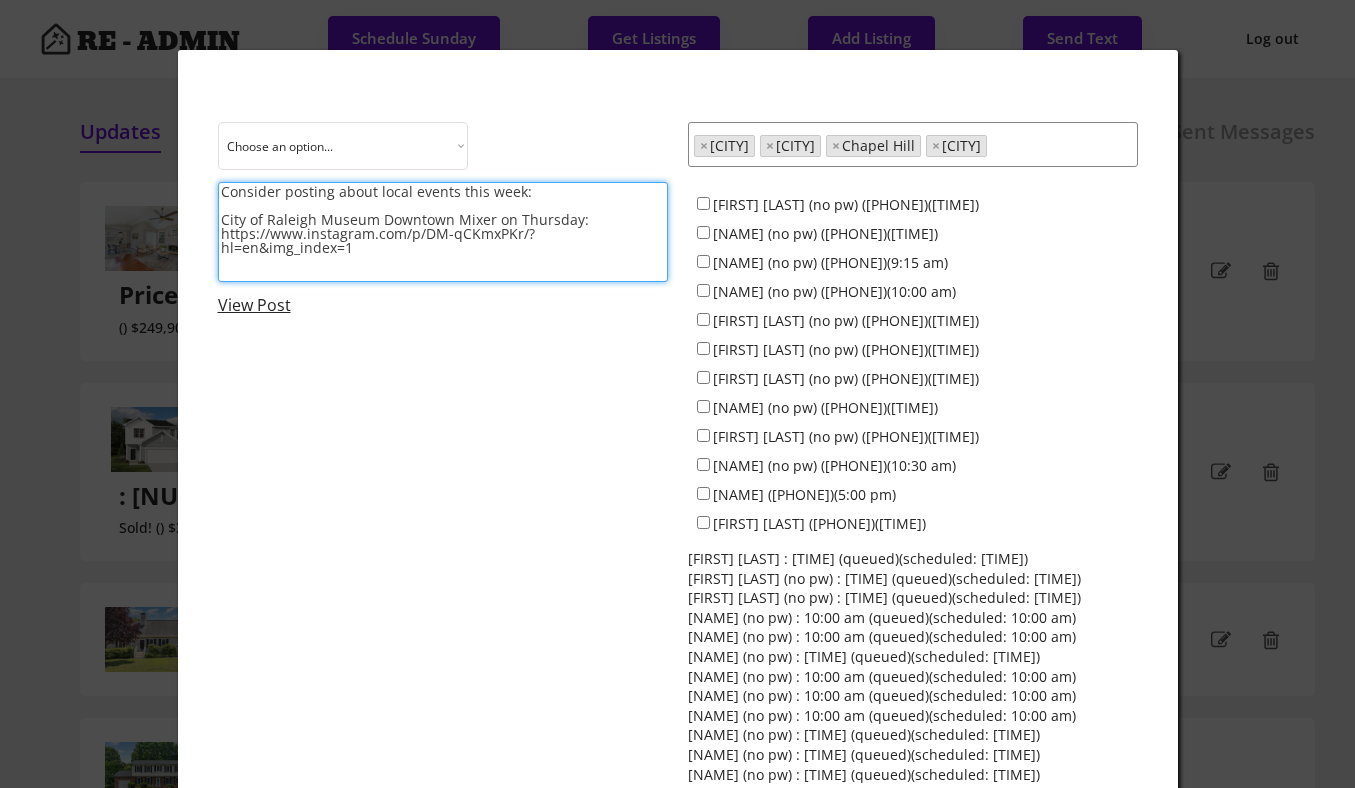 click on "Consider posting about local events this week:
City of Raleigh Museum Downtown Mixer on Thursday: https://www.instagram.com/p/DM-qCKmxPKr/?hl=en&img_index=1" at bounding box center [443, 232] 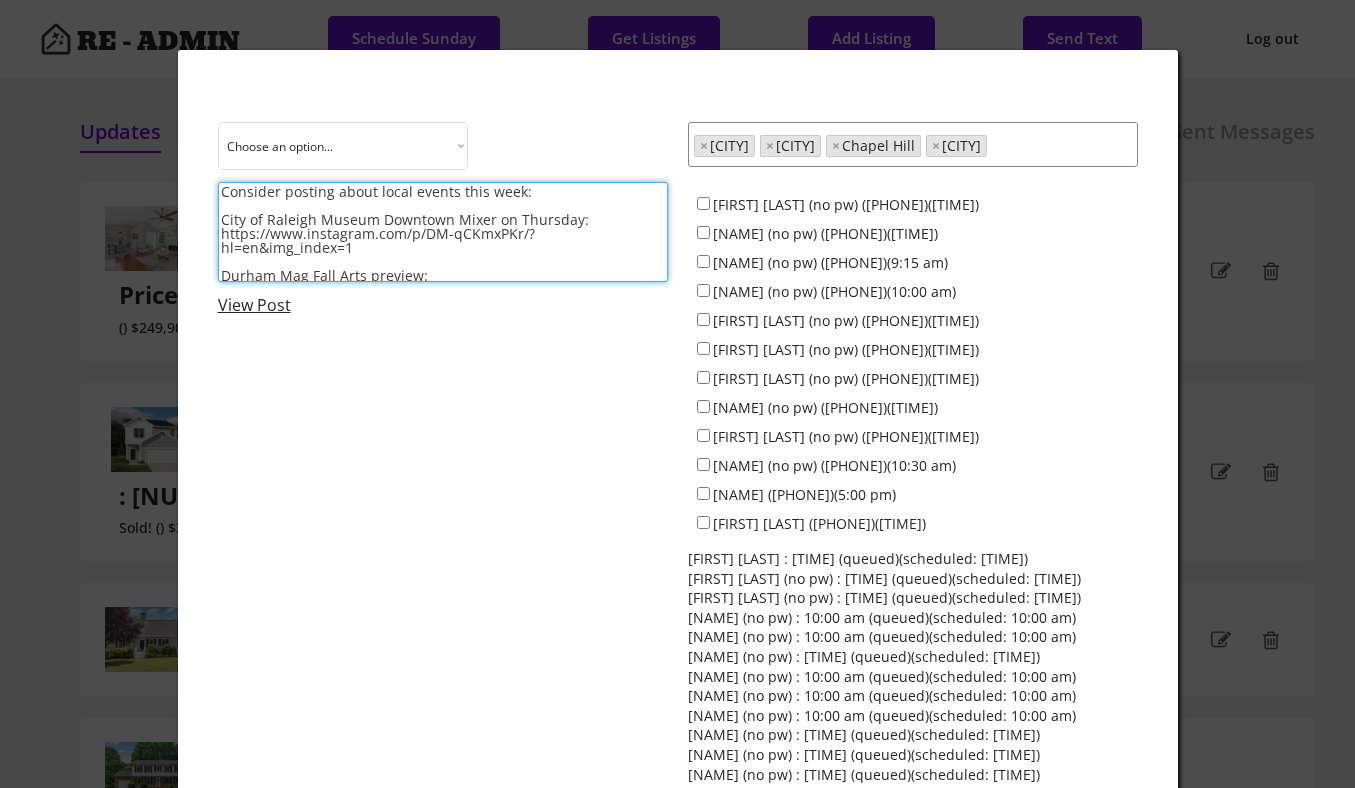 paste on "https://www.instagram.com/p/DM0DM9SsAs8/?hl=en" 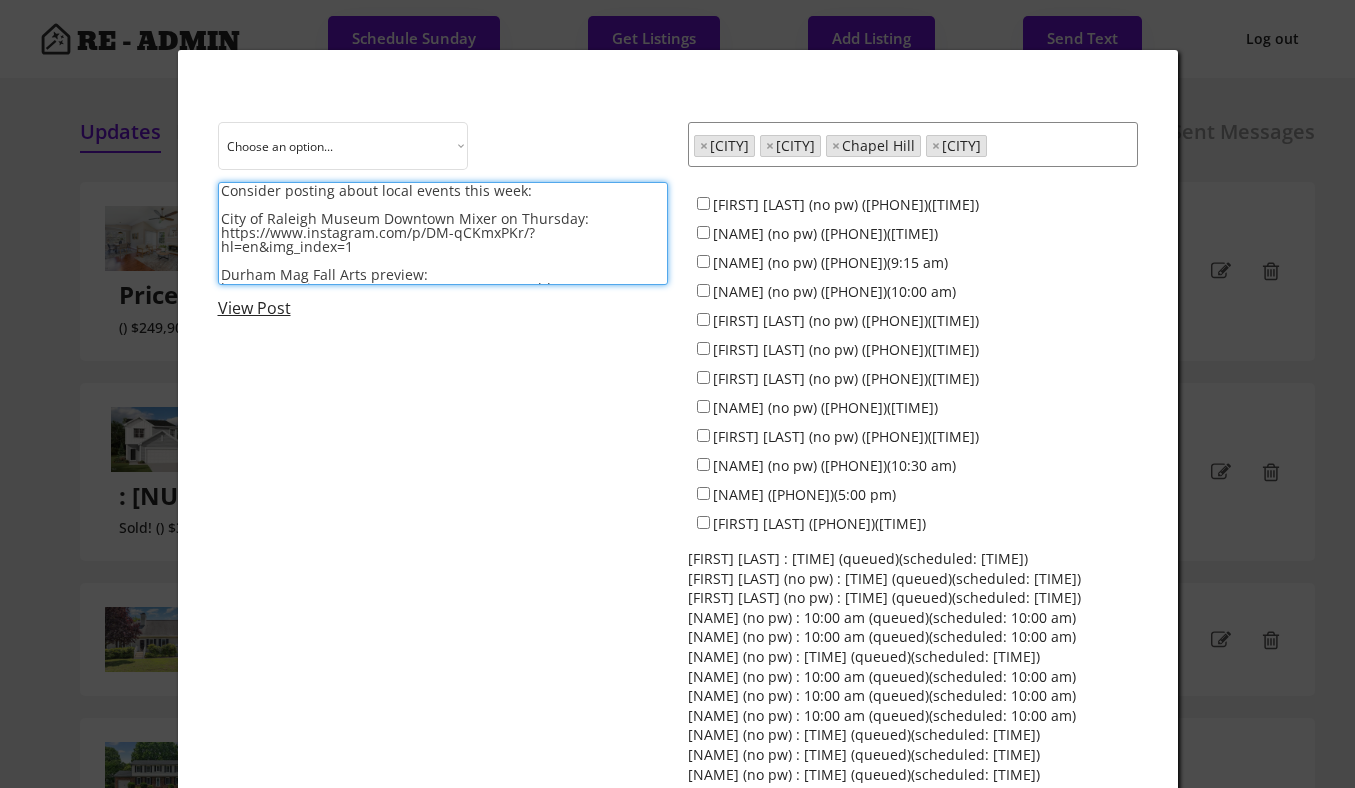 click on "Consider posting about local events this week:
City of Raleigh Museum Downtown Mixer on Thursday: https://www.instagram.com/p/DM-qCKmxPKr/?hl=en&img_index=1
Durham Mag Fall Arts preview: https://www.instagram.com/p/DM0DM9SsAs8/?hl=en" at bounding box center (443, 233) 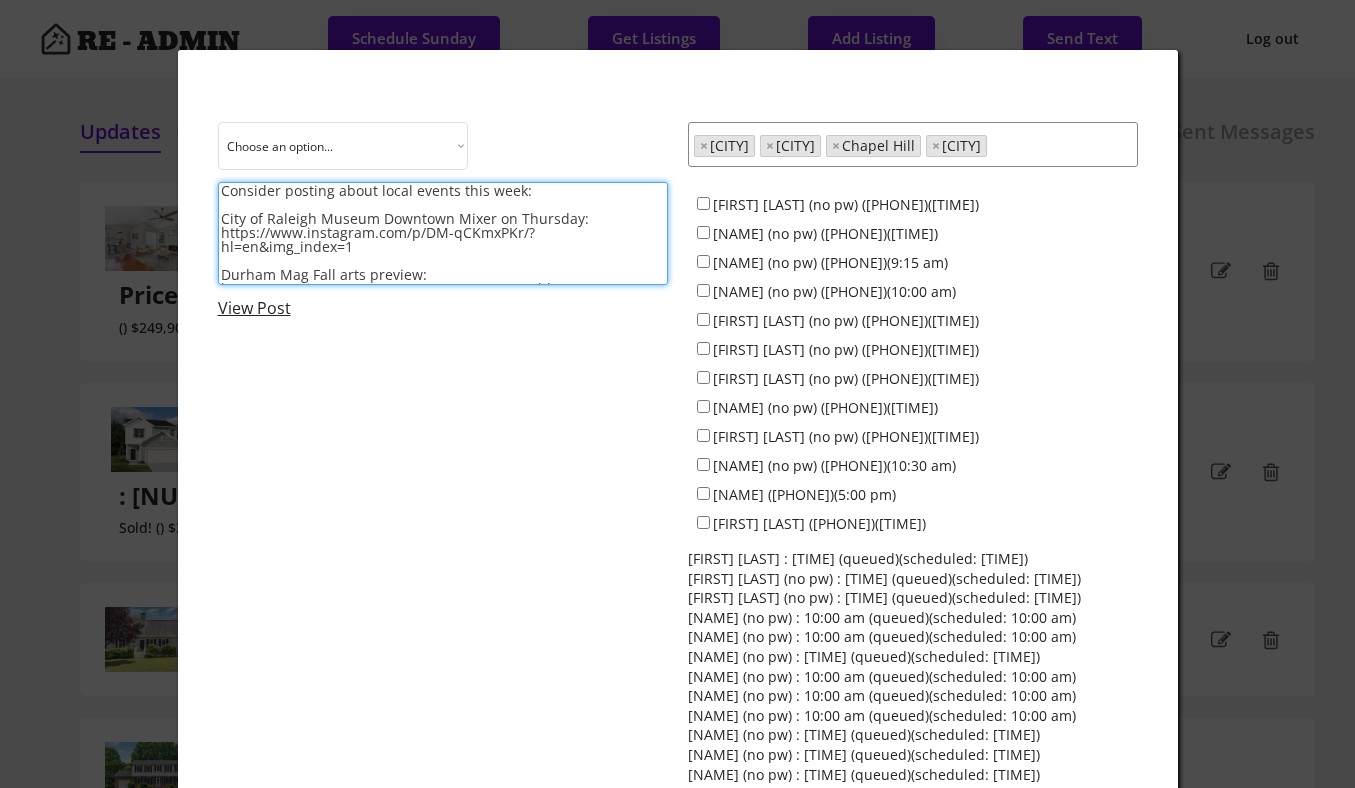 click on "Consider posting about local events this week:
City of Raleigh Museum Downtown Mixer on Thursday: https://www.instagram.com/p/DM-qCKmxPKr/?hl=en&img_index=1
Durham Mag Fall arts preview: https://www.instagram.com/p/DM0DM9SsAs8/?hl=en" at bounding box center (443, 233) 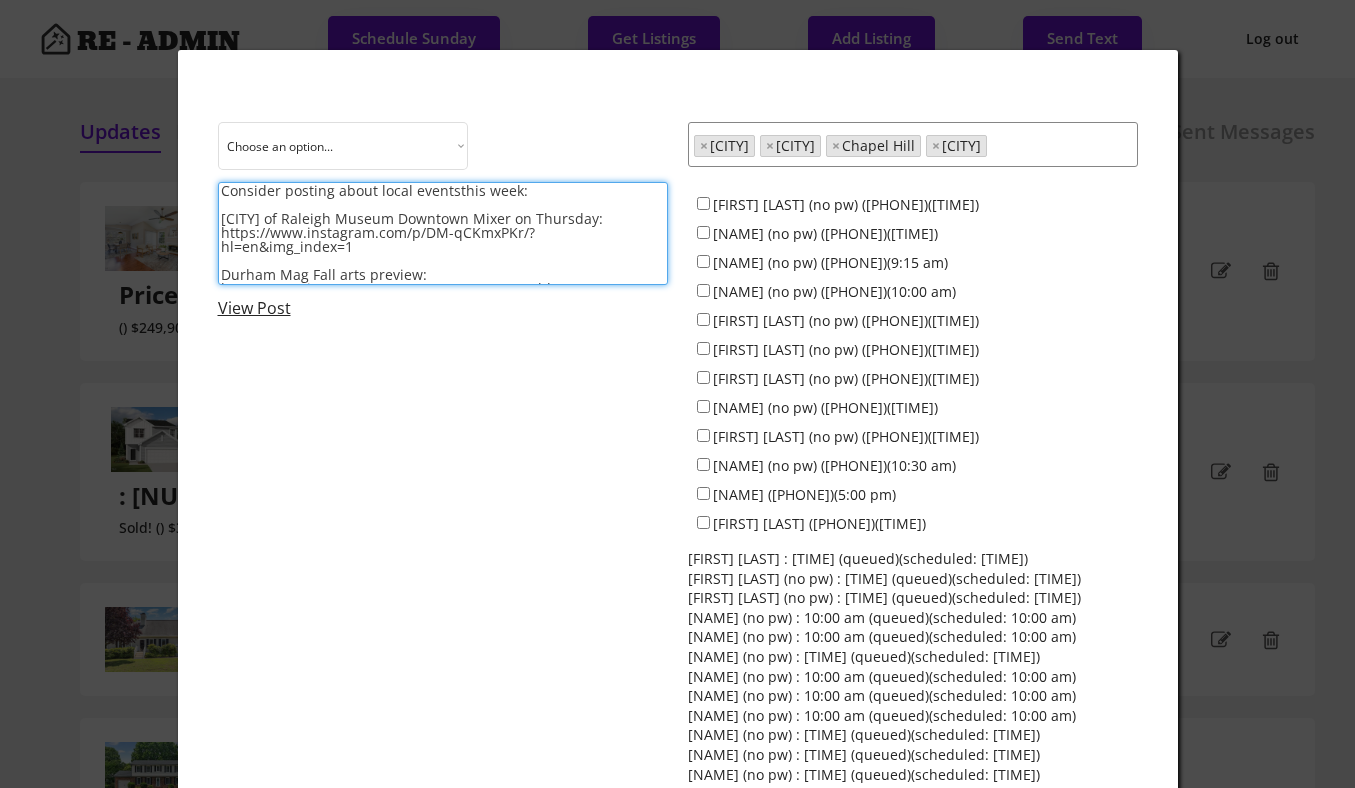 scroll, scrollTop: 0, scrollLeft: 0, axis: both 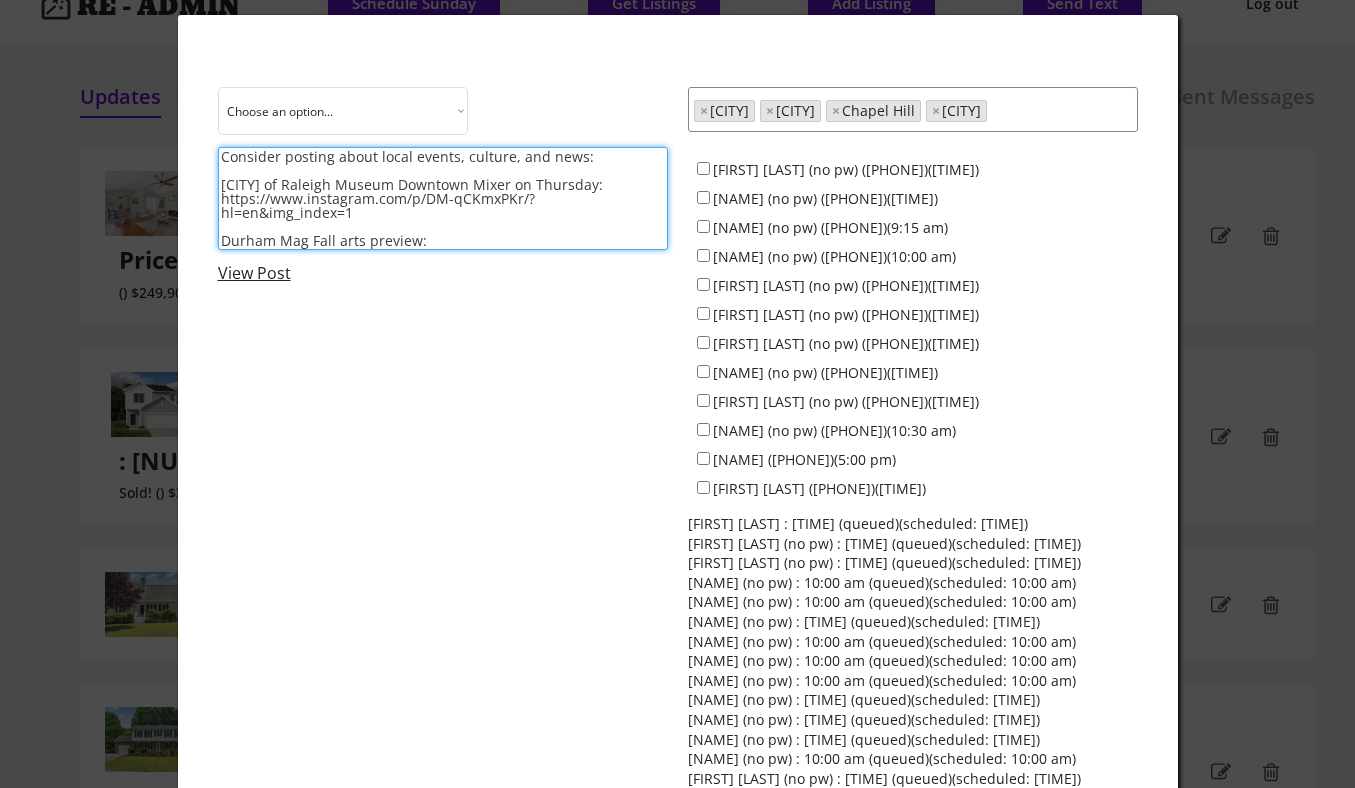 click on "Consider posting about local events, culture, and news:
[CITY] of Raleigh Museum Downtown Mixer on Thursday: https://www.instagram.com/p/DM-qCKmxPKr/?hl=en&img_index=1
Durham Mag Fall arts preview: https://www.instagram.com/p/DM0DM9SsAs8/?hl=en" at bounding box center [443, 198] 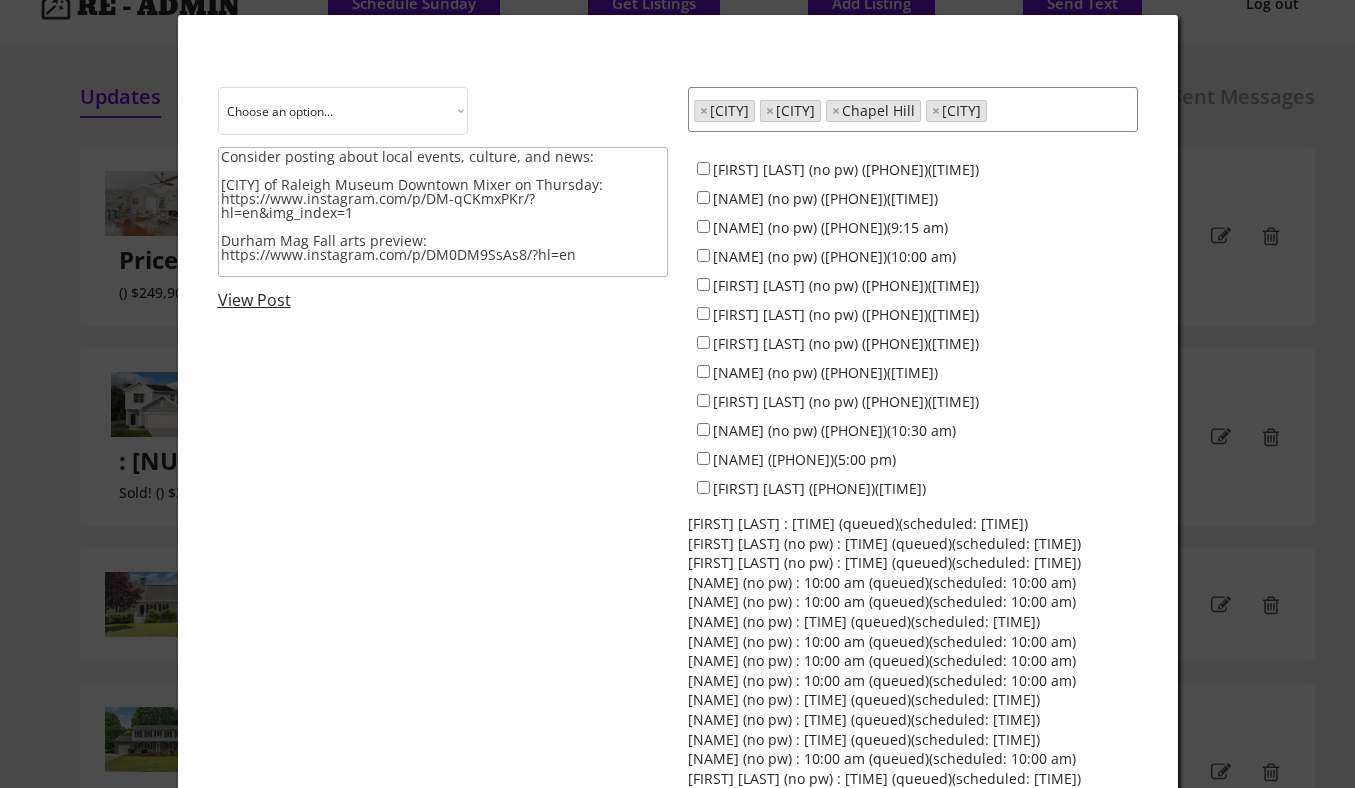 click on "Consider posting about local events, culture, and news:
[CITY] of Raleigh Museum Downtown Mixer on Thursday: https://www.instagram.com/p/DM-qCKmxPKr/?hl=en&img_index=1
Durham Mag Fall arts preview: https://www.instagram.com/p/DM0DM9SsAs8/?hl=en" at bounding box center [443, 212] 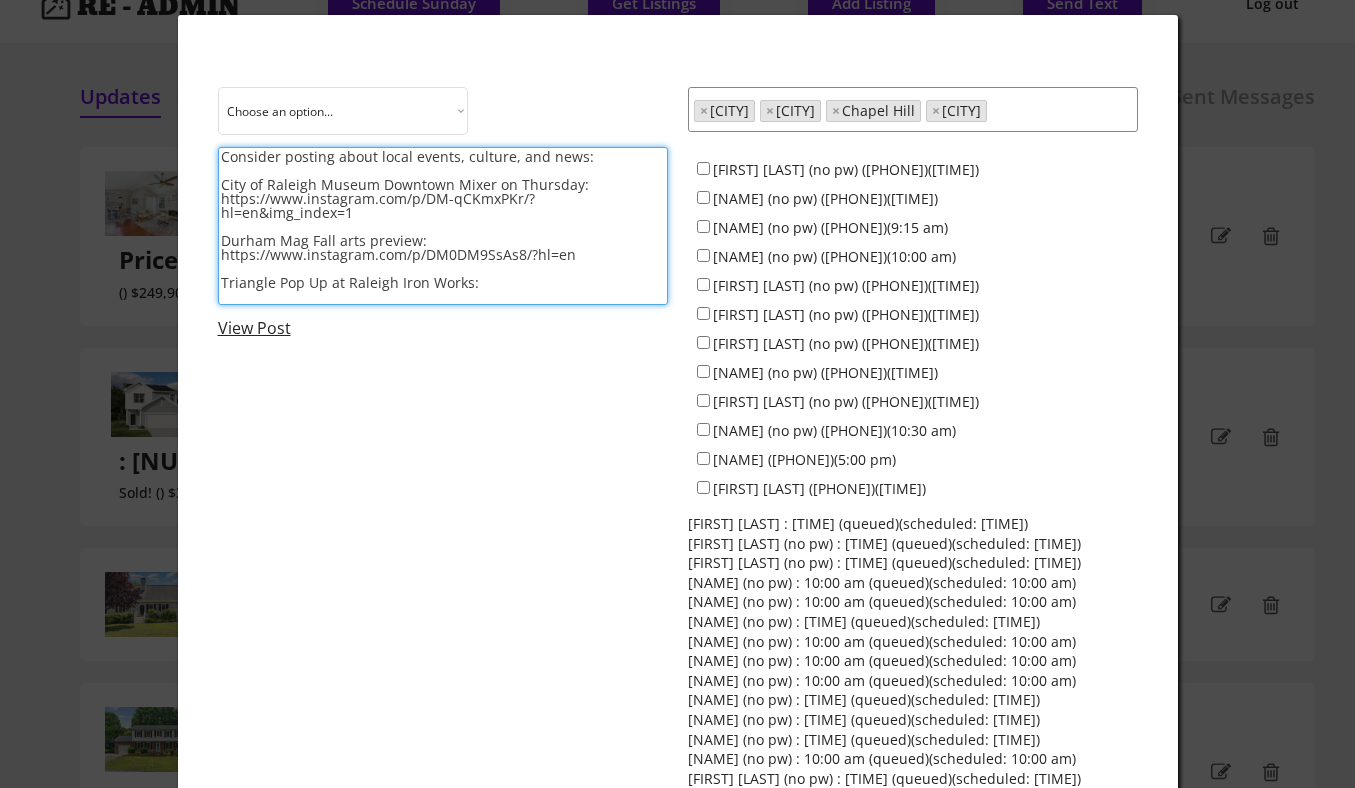 paste on "https://www.instagram.com/p/DM-e8eDRiur/?hl=en" 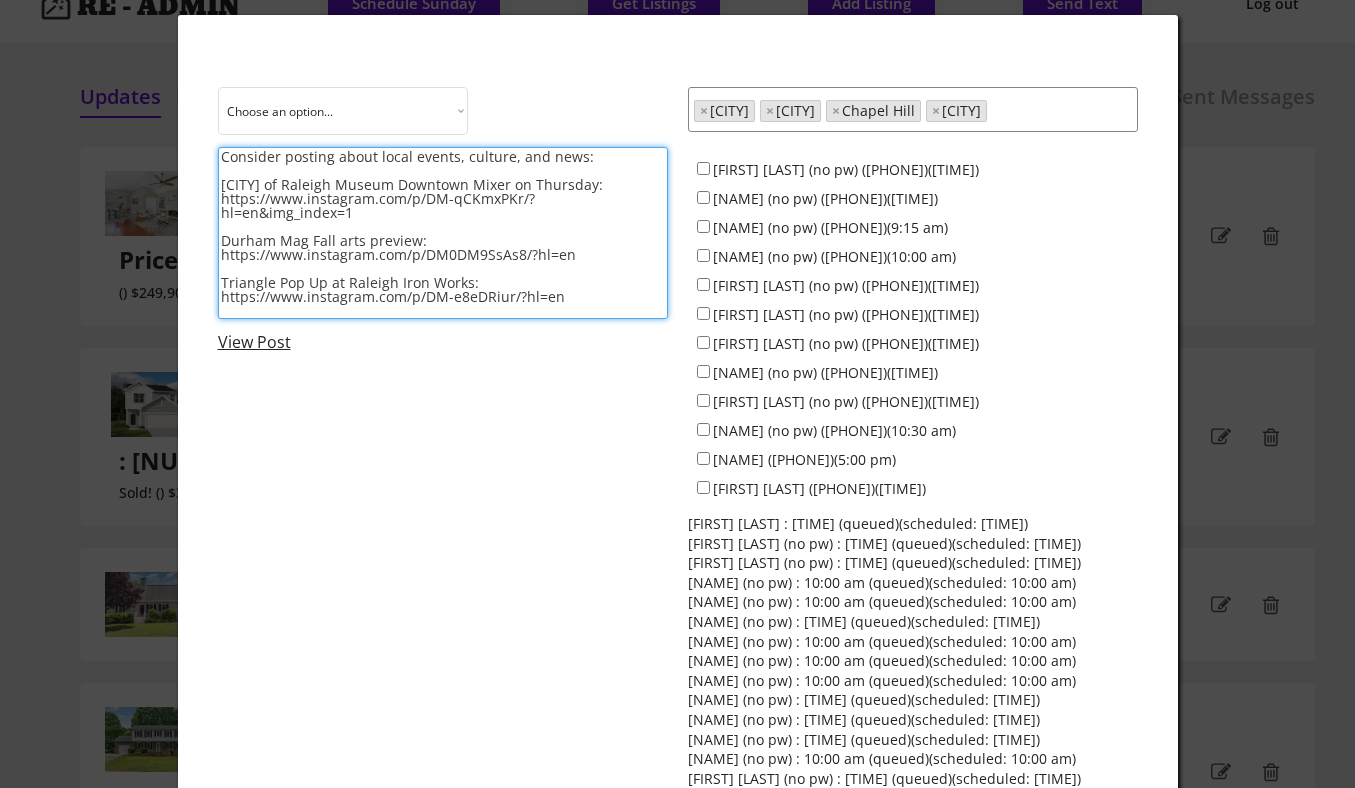 click on "Consider posting about local events, culture, and news:
[CITY] of Raleigh Museum Downtown Mixer on Thursday: https://www.instagram.com/p/DM-qCKmxPKr/?hl=en&img_index=1
Durham Mag Fall arts preview: https://www.instagram.com/p/DM0DM9SsAs8/?hl=en
Triangle Pop Up at Raleigh Iron Works: https://www.instagram.com/p/DM-e8eDRiur/?hl=en" at bounding box center [443, 233] 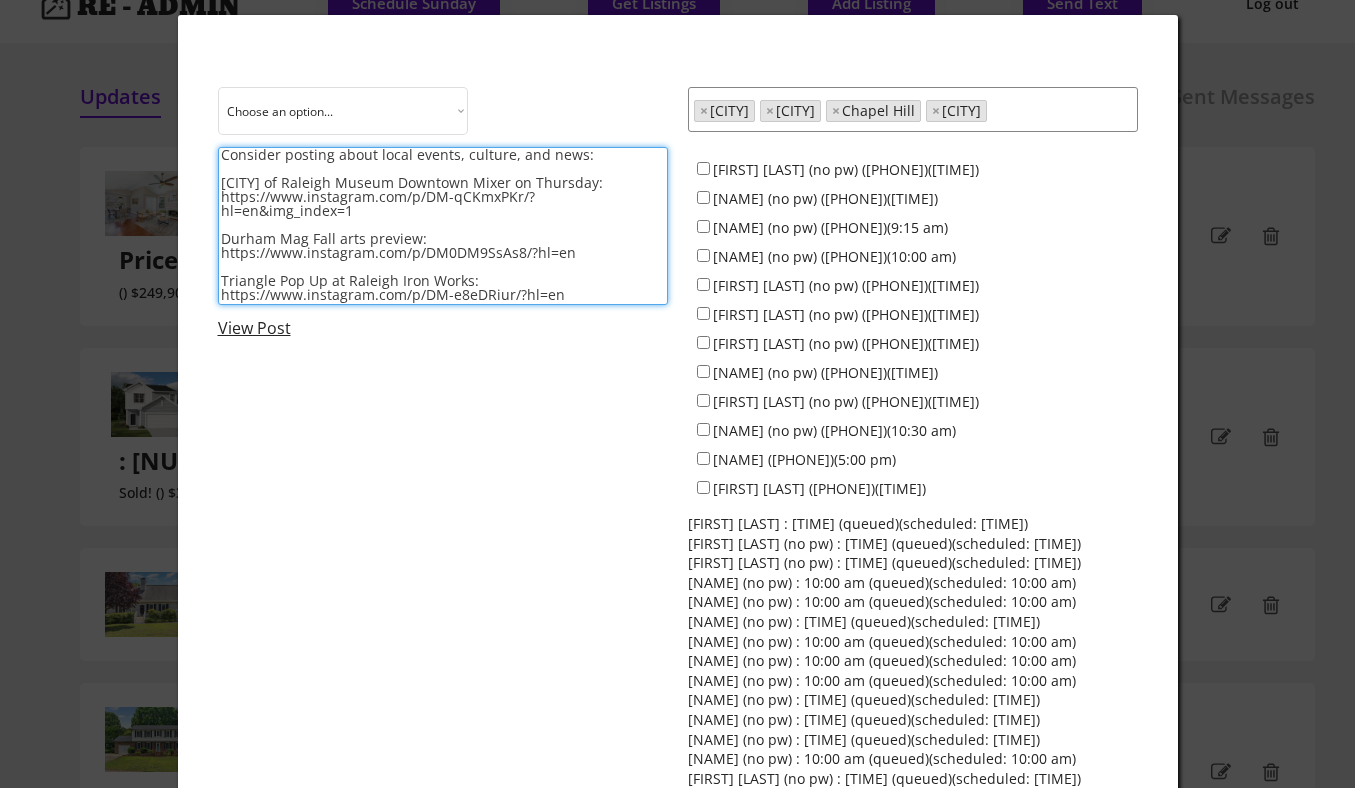 scroll, scrollTop: 1, scrollLeft: 0, axis: vertical 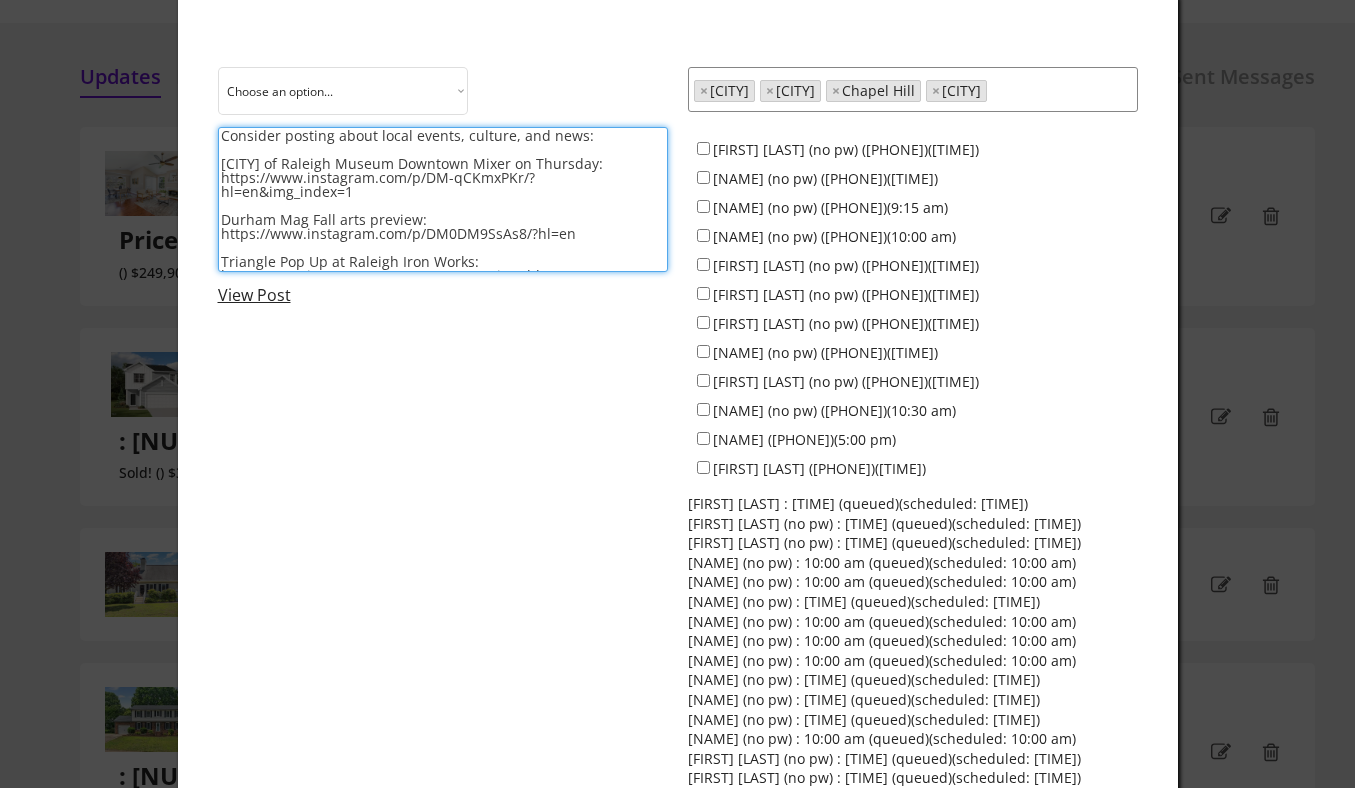 click on "Consider posting about local events, culture, and news:
[CITY] of Raleigh Museum Downtown Mixer on Thursday: https://www.instagram.com/p/DM-qCKmxPKr/?hl=en&img_index=1
Durham Mag Fall arts preview: https://www.instagram.com/p/DM0DM9SsAs8/?hl=en
Triangle Pop Up at Raleigh Iron Works: https://www.instagram.com/p/DM-e8eDRiur/?hl=en" at bounding box center (443, 199) 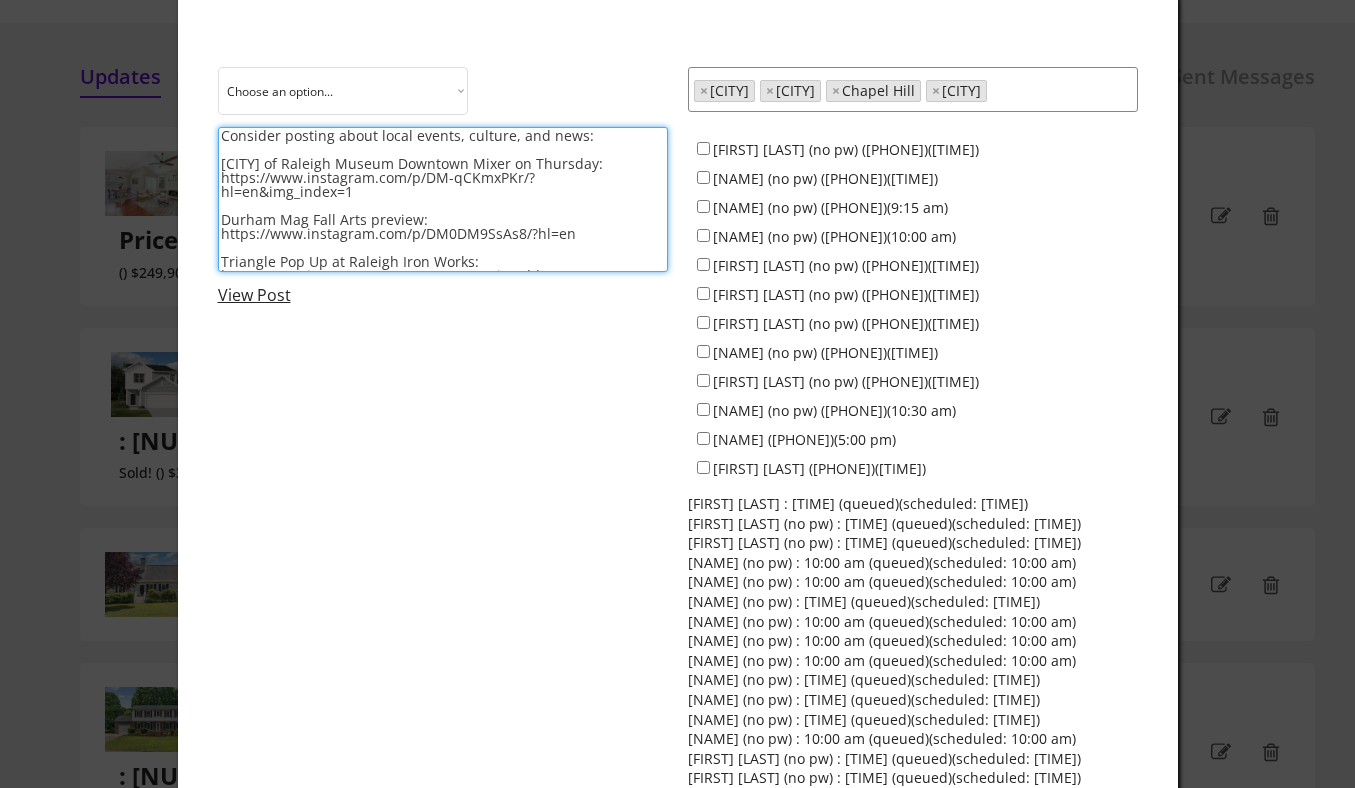 type on "Consider posting about local events, culture, and news:
[CITY] of Raleigh Museum Downtown Mixer on Thursday: https://www.instagram.com/p/DM-qCKmxPKr/?hl=en&img_index=1
Durham Mag Fall Arts preview: https://www.instagram.com/p/DM0DM9SsAs8/?hl=en
Triangle Pop Up at Raleigh Iron Works: https://www.instagram.com/p/DM-e8eDRiur/?hl=en" 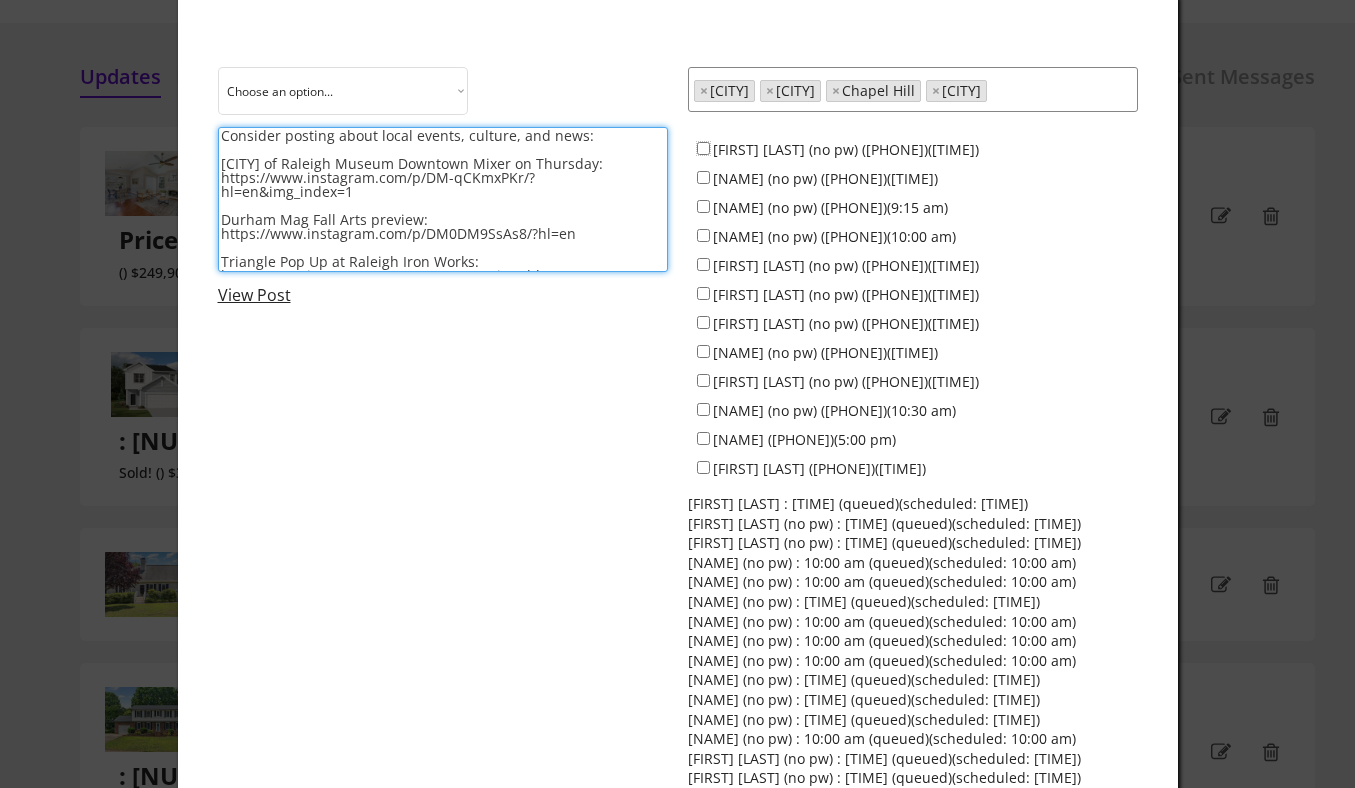 click on "[FIRST] [LAST] (no pw) ([PHONE])([TIME])" at bounding box center [703, 148] 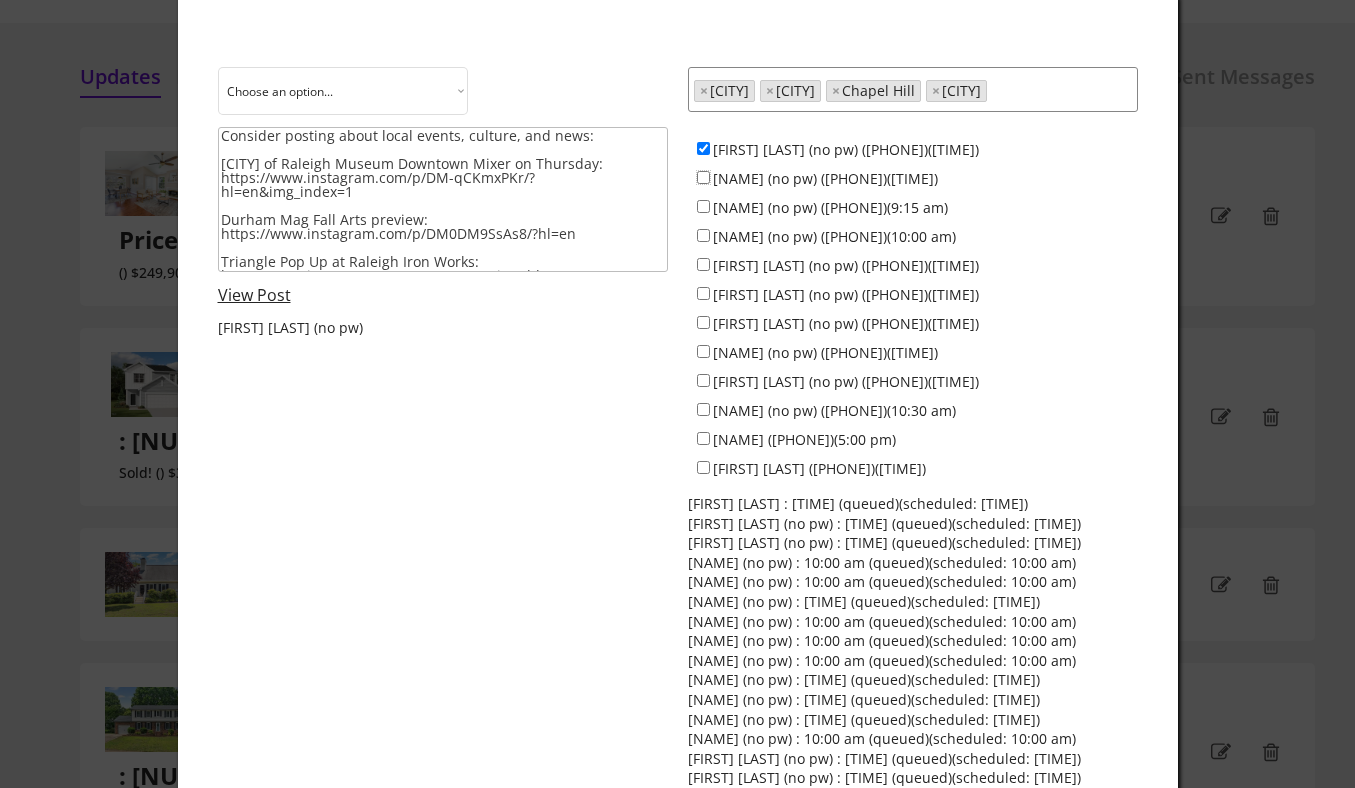 click on "[NAME] (no pw) ([PHONE])([TIME])" at bounding box center (703, 177) 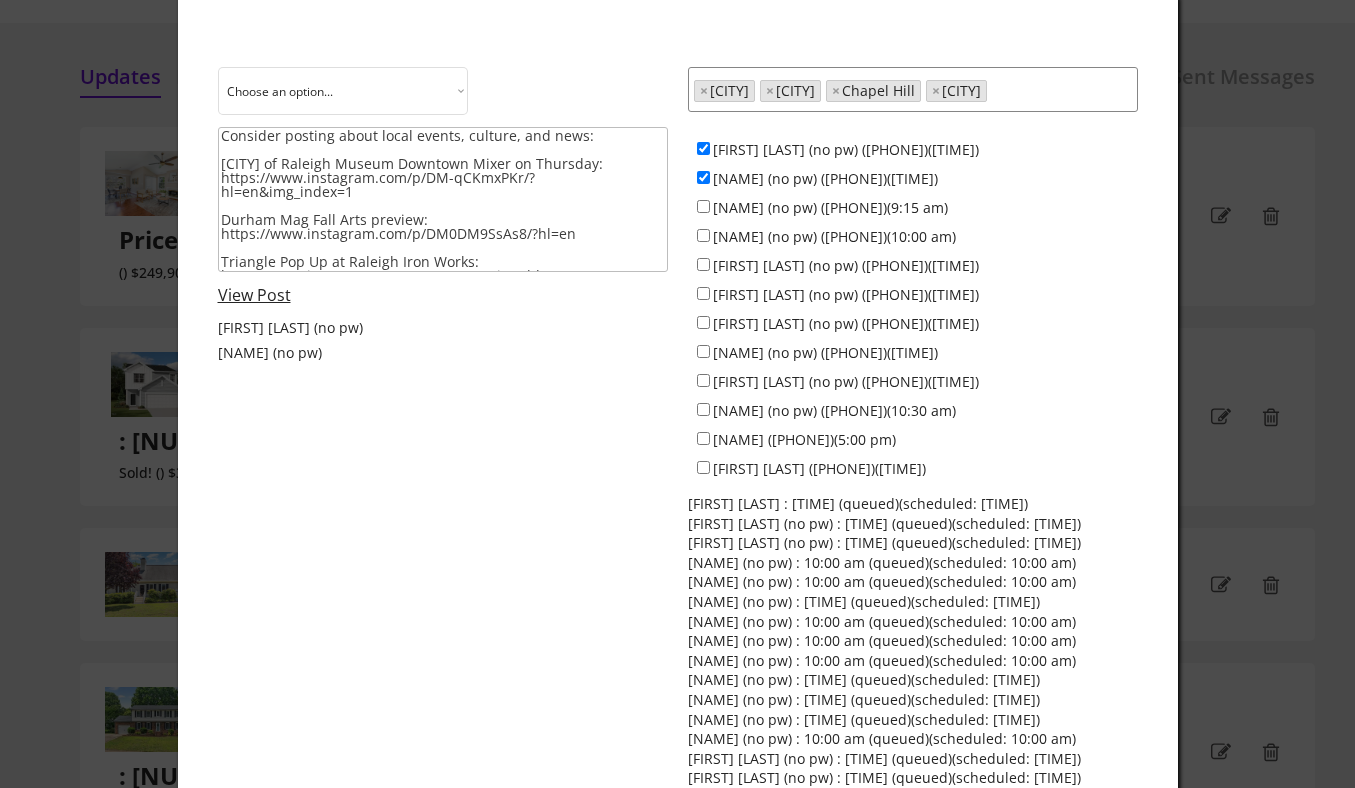 click on "[NAME] (no pw) ([PHONE])(9:15 am)" at bounding box center (913, 206) 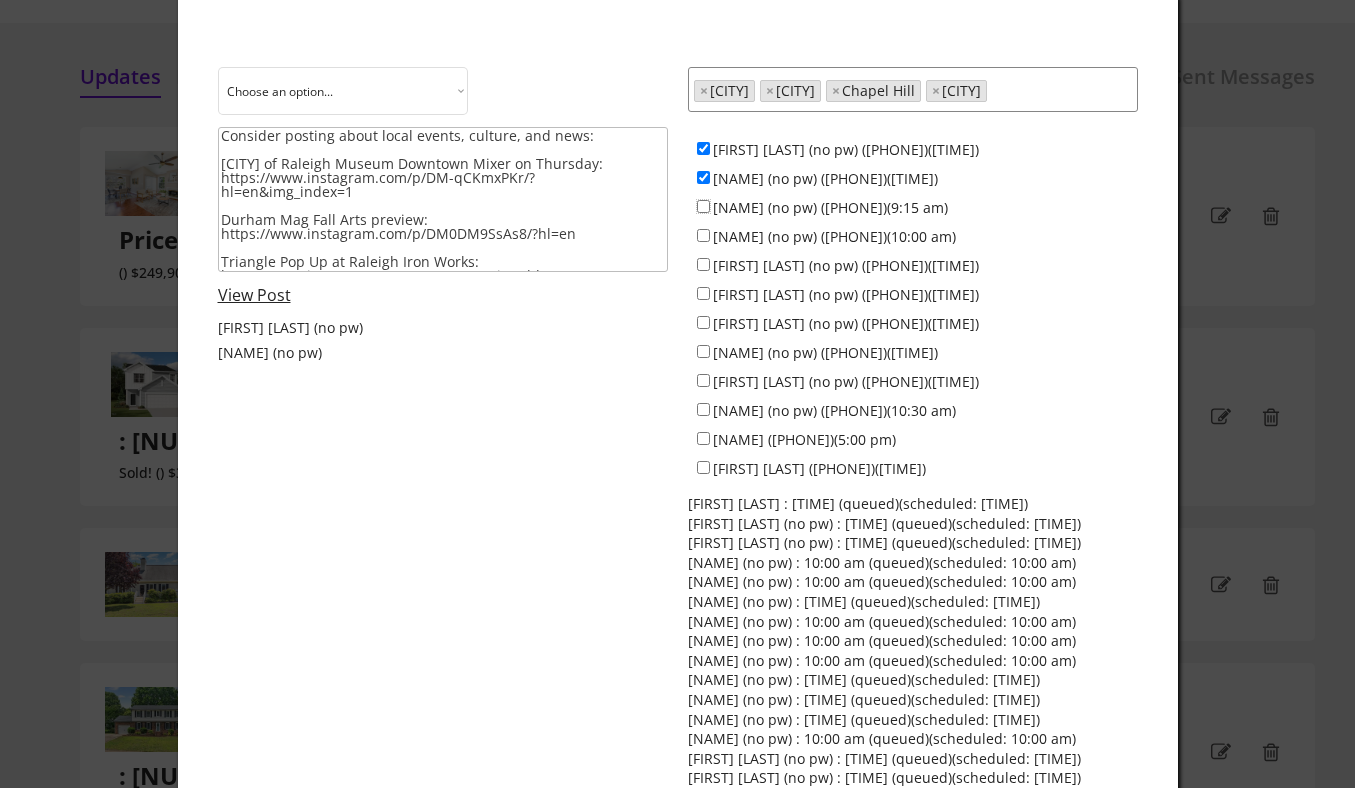 click on "[NAME] (no pw) ([PHONE])(9:15 am)" at bounding box center (703, 206) 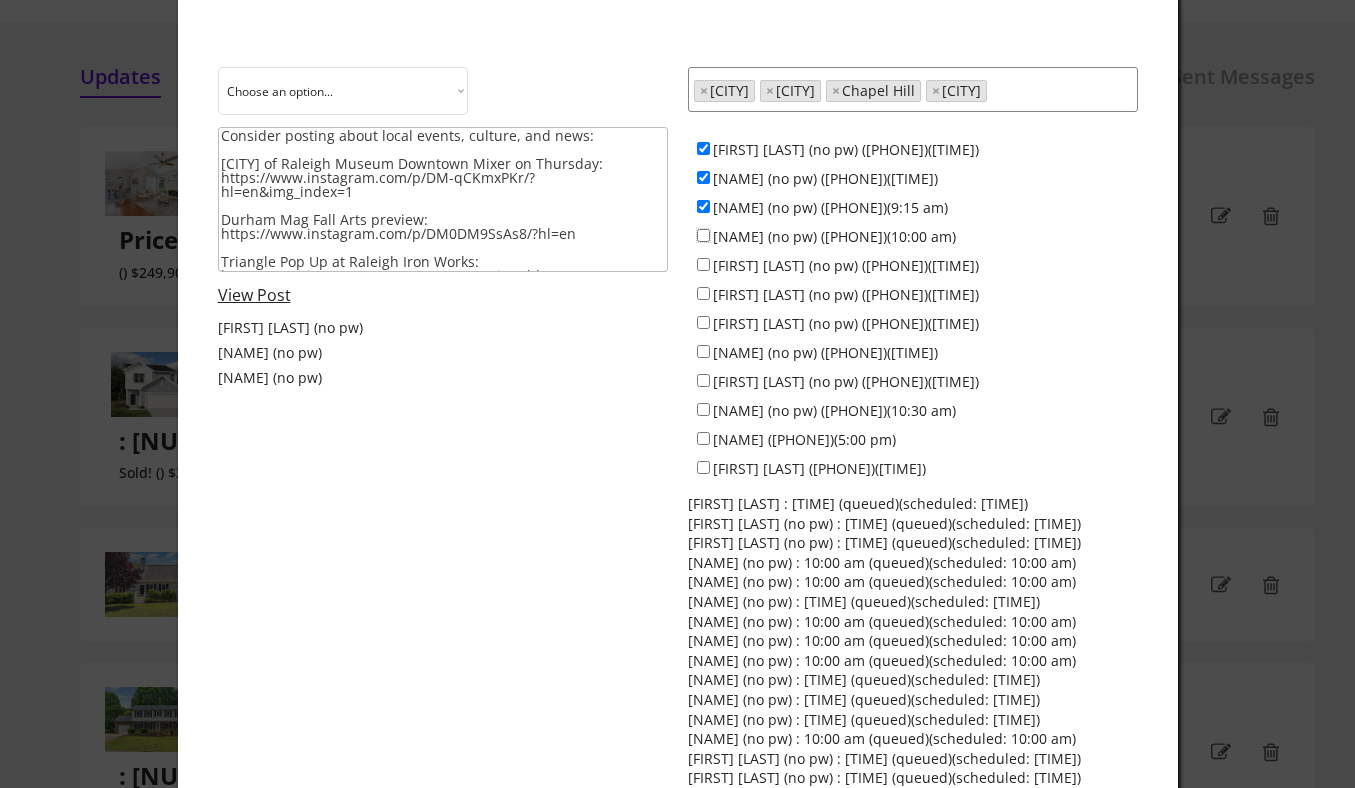 click on "[NAME] (no pw) ([PHONE])(10:00 am)" at bounding box center [703, 235] 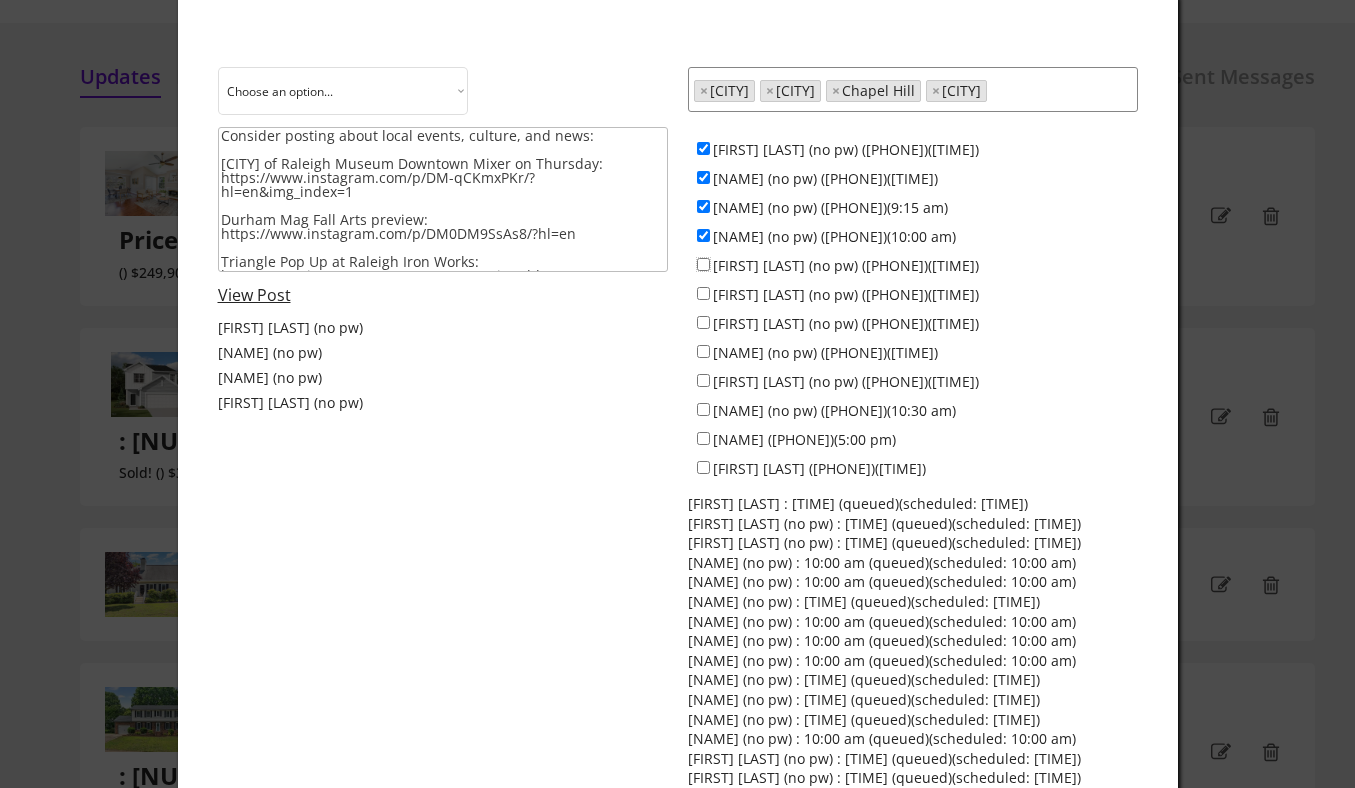 click on "[FIRST] [LAST] (no pw) ([PHONE])([TIME])" at bounding box center (703, 264) 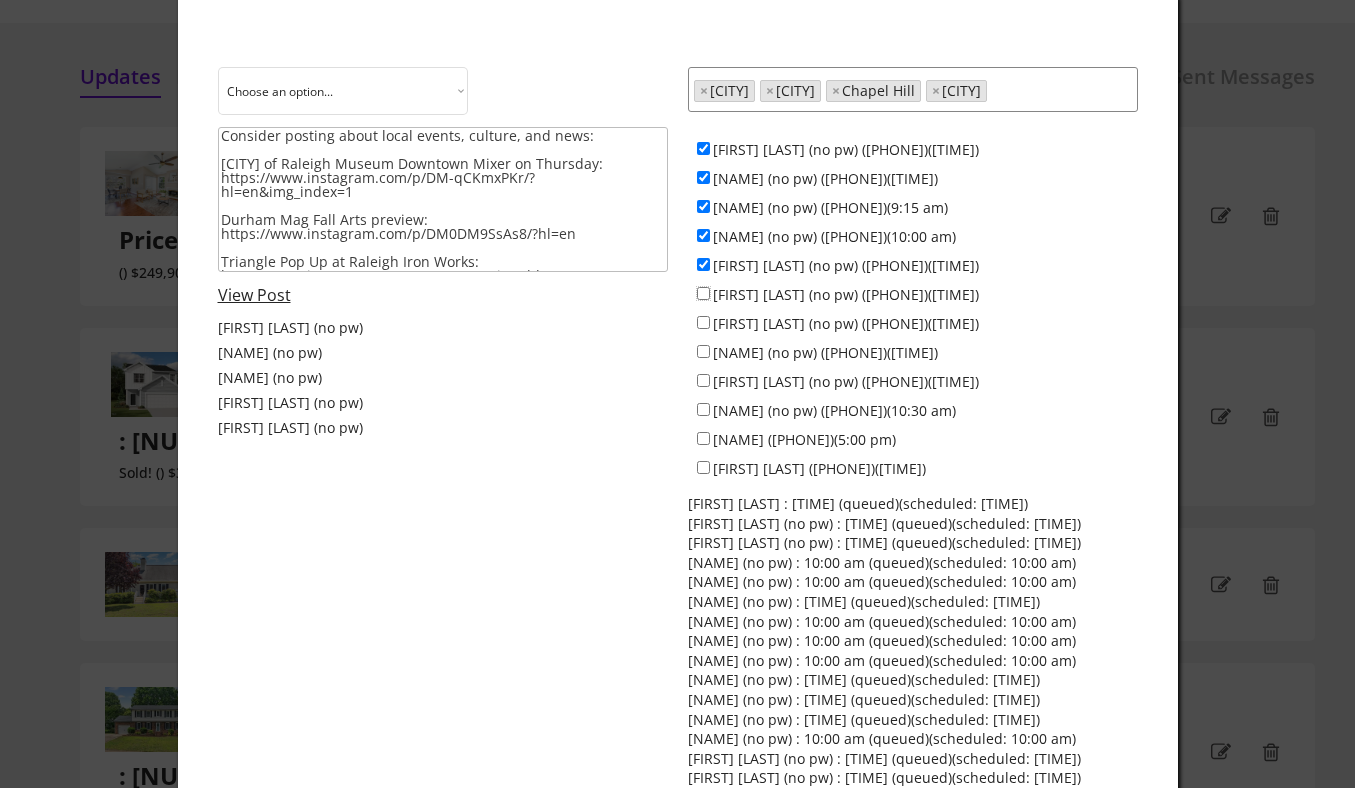click on "[FIRST] [LAST] (no pw) ([PHONE])([TIME])" at bounding box center (703, 293) 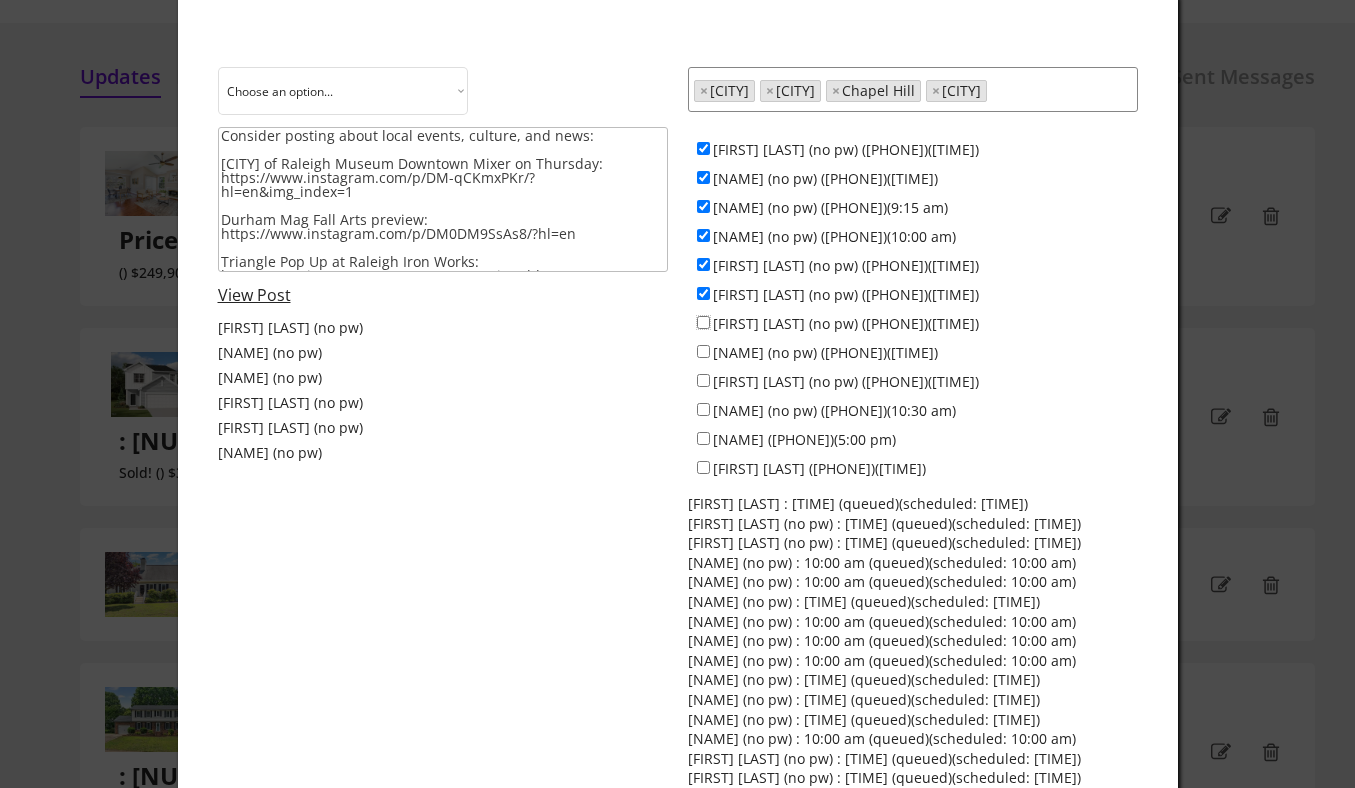 click on "[FIRST] [LAST] (no pw) ([PHONE])([TIME])" at bounding box center (703, 322) 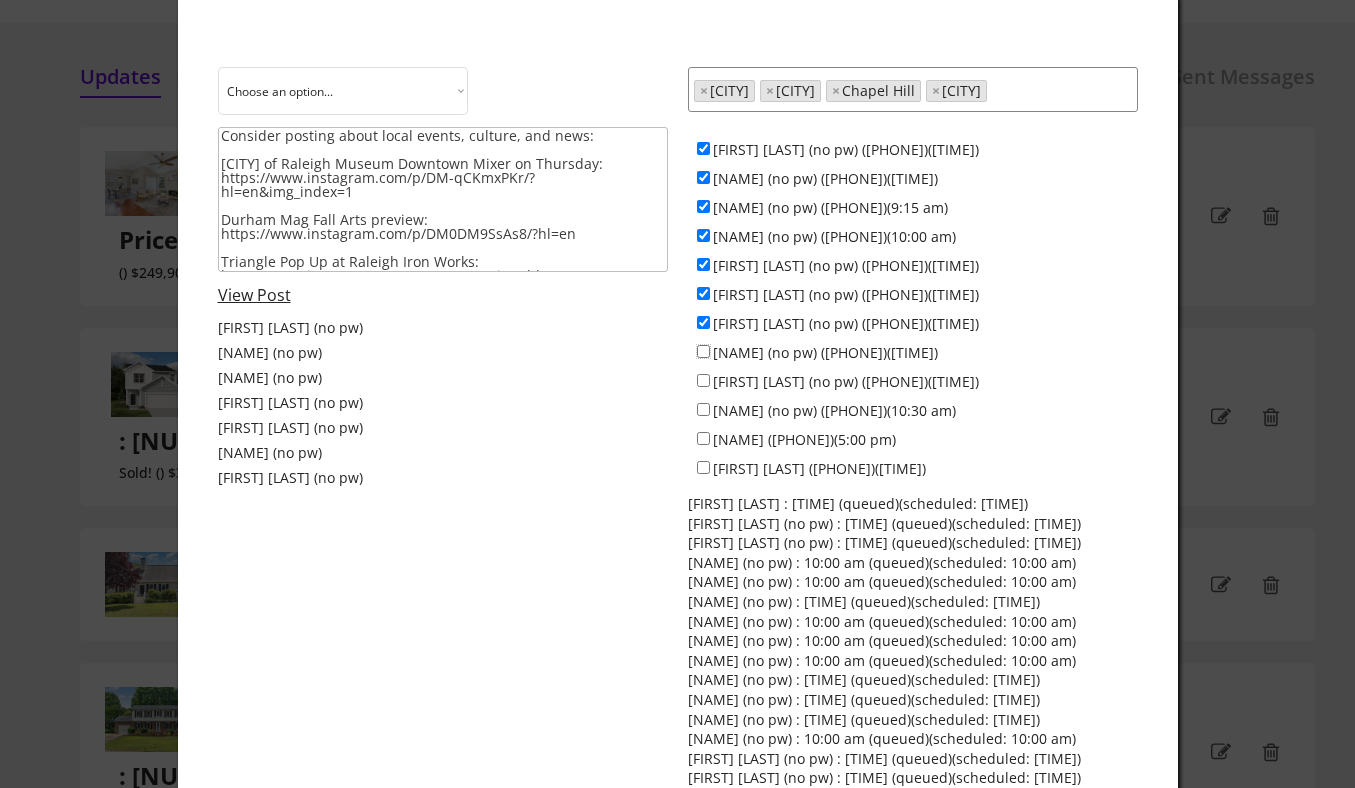 click on "[NAME] (no pw) ([PHONE])([TIME])" at bounding box center [703, 351] 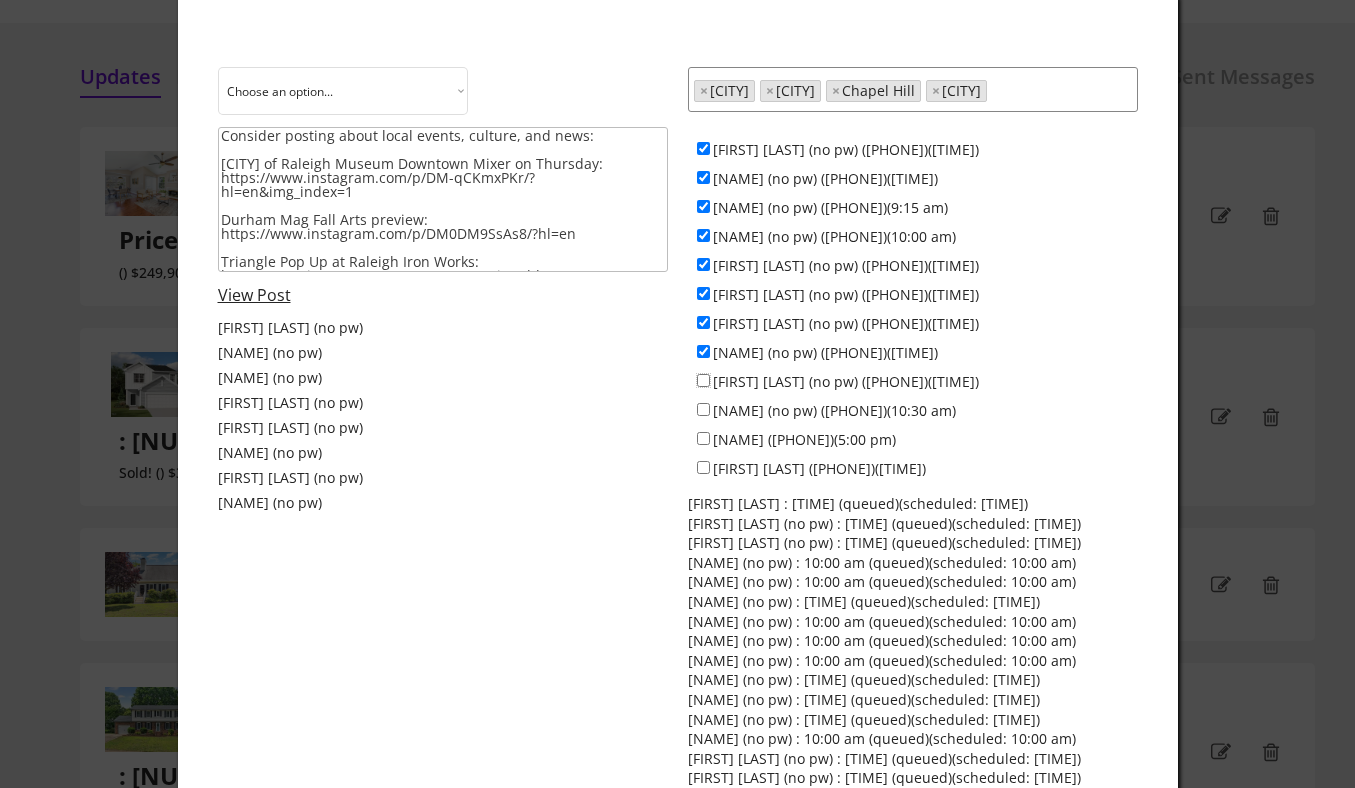 click on "[FIRST] [LAST] (no pw) ([PHONE])([TIME])" at bounding box center [703, 380] 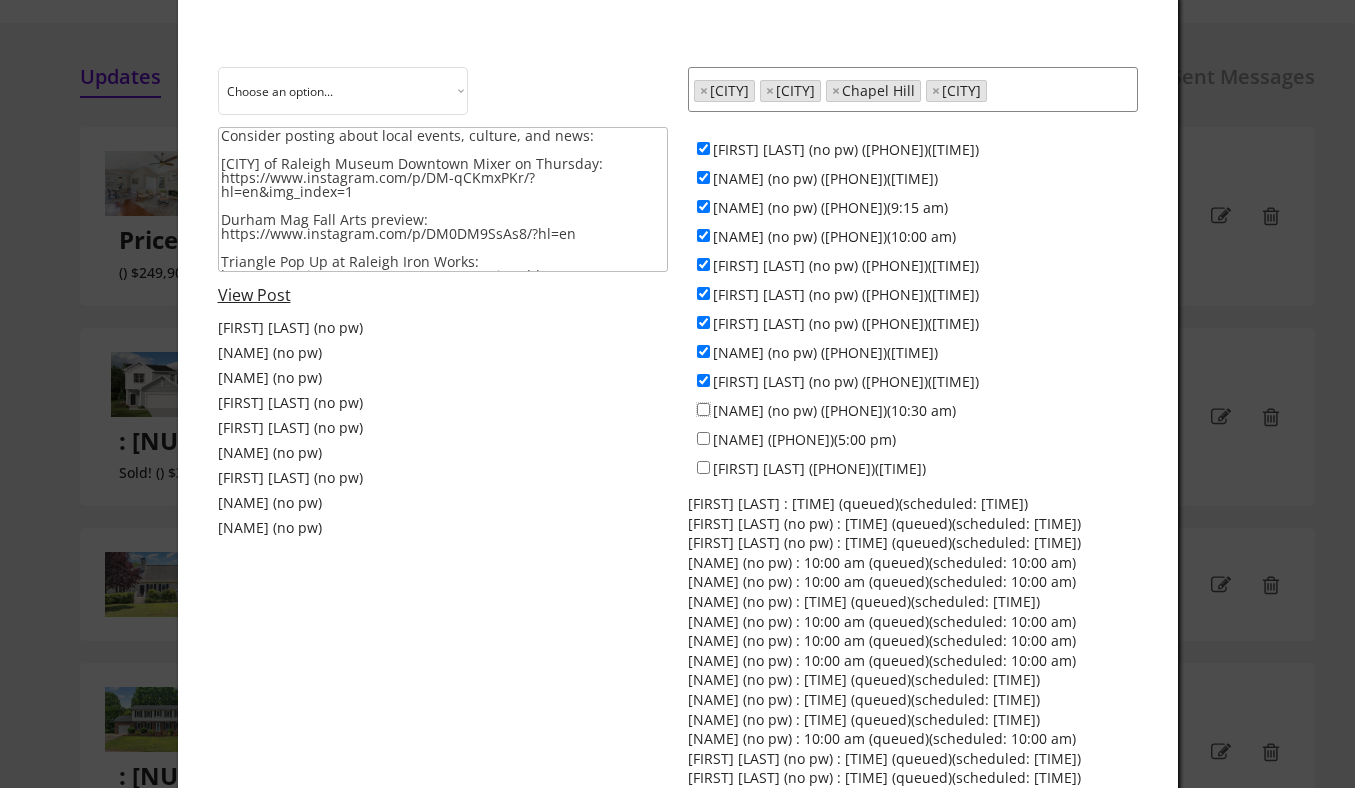 click on "[NAME] (no pw) ([PHONE])(10:30 am)" at bounding box center (703, 409) 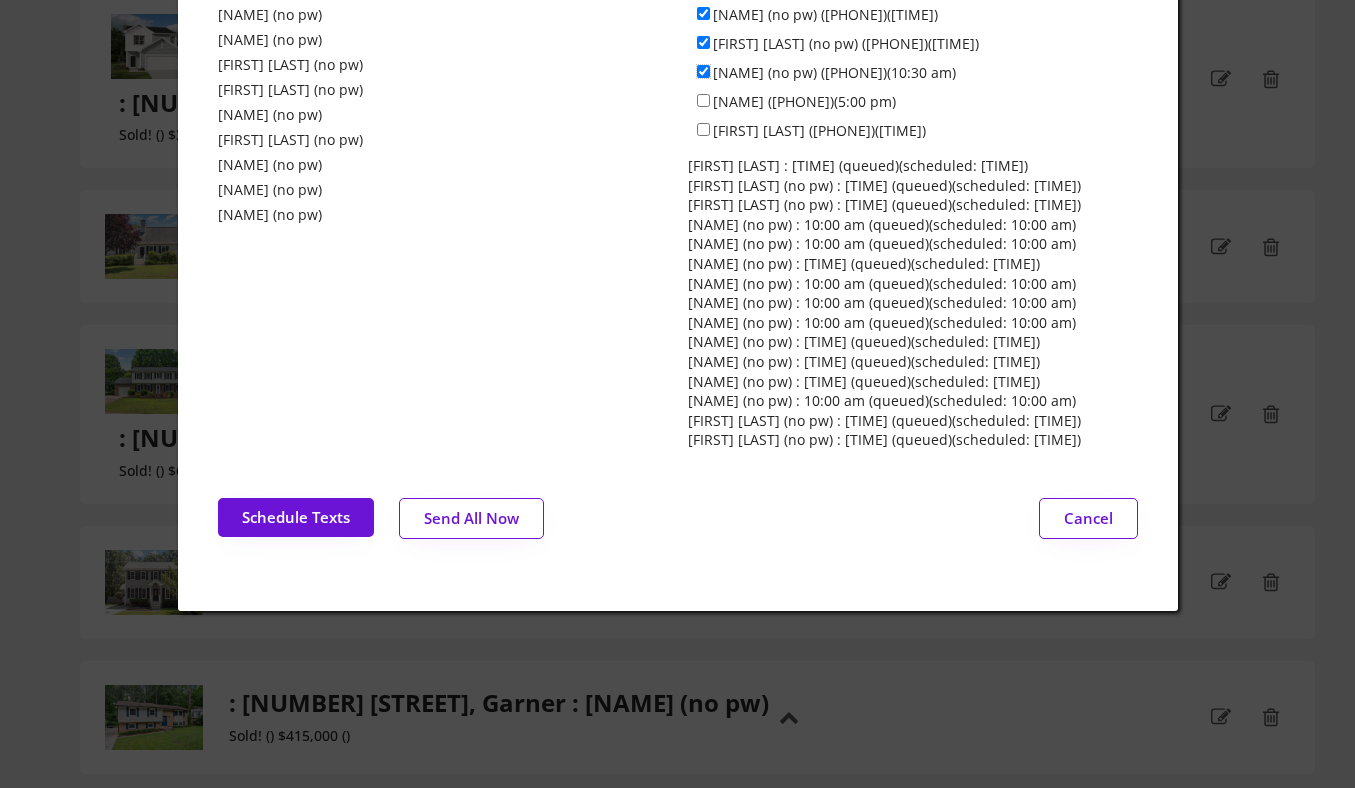 scroll, scrollTop: 392, scrollLeft: 0, axis: vertical 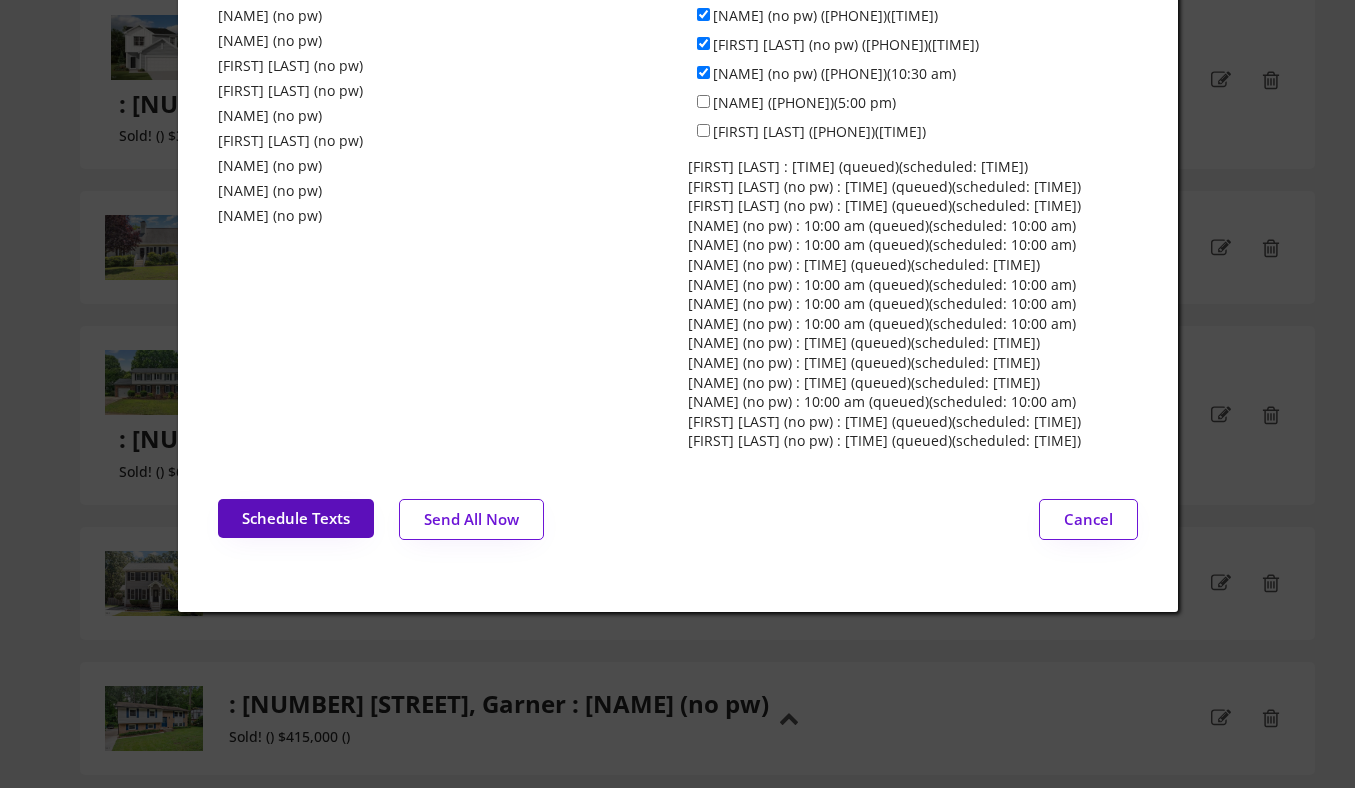 click on "Schedule Texts" at bounding box center [296, 518] 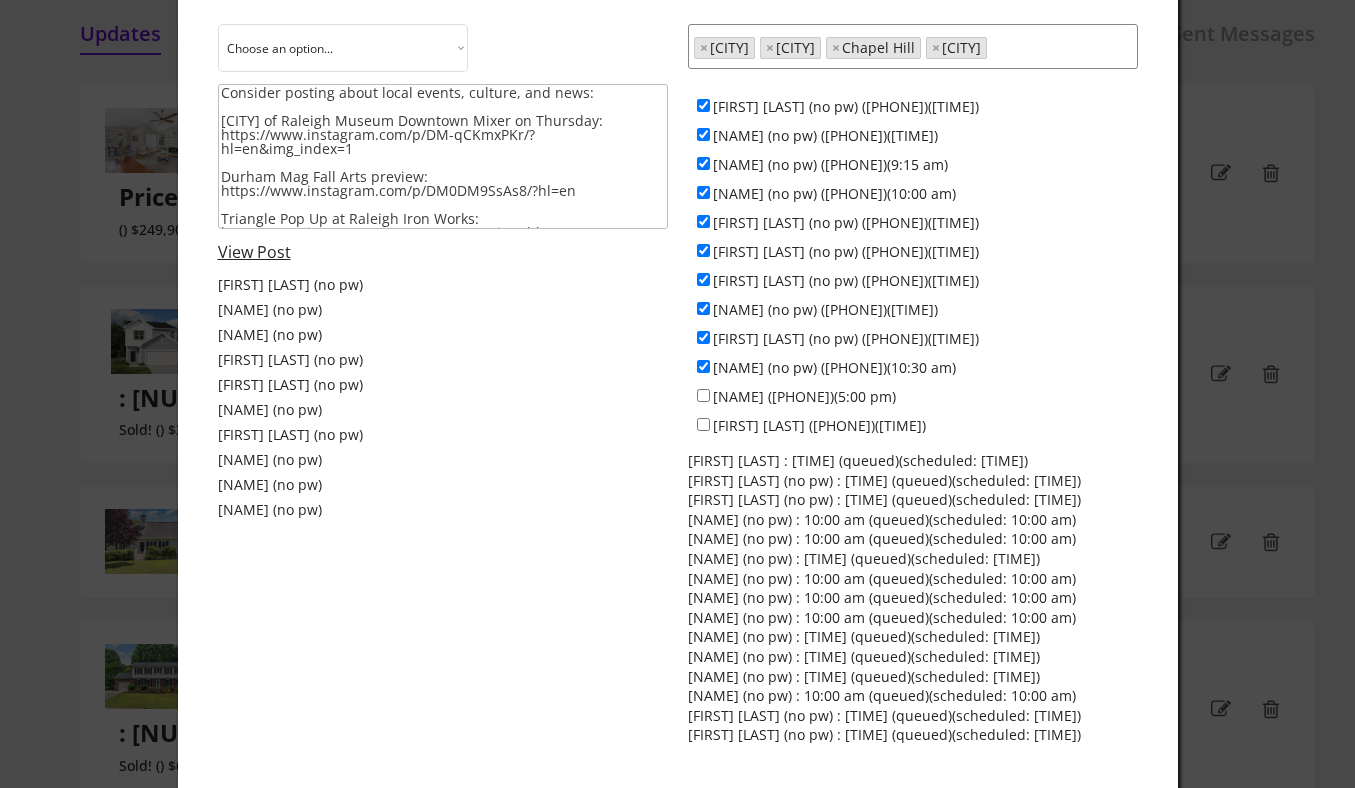 scroll, scrollTop: 89, scrollLeft: 0, axis: vertical 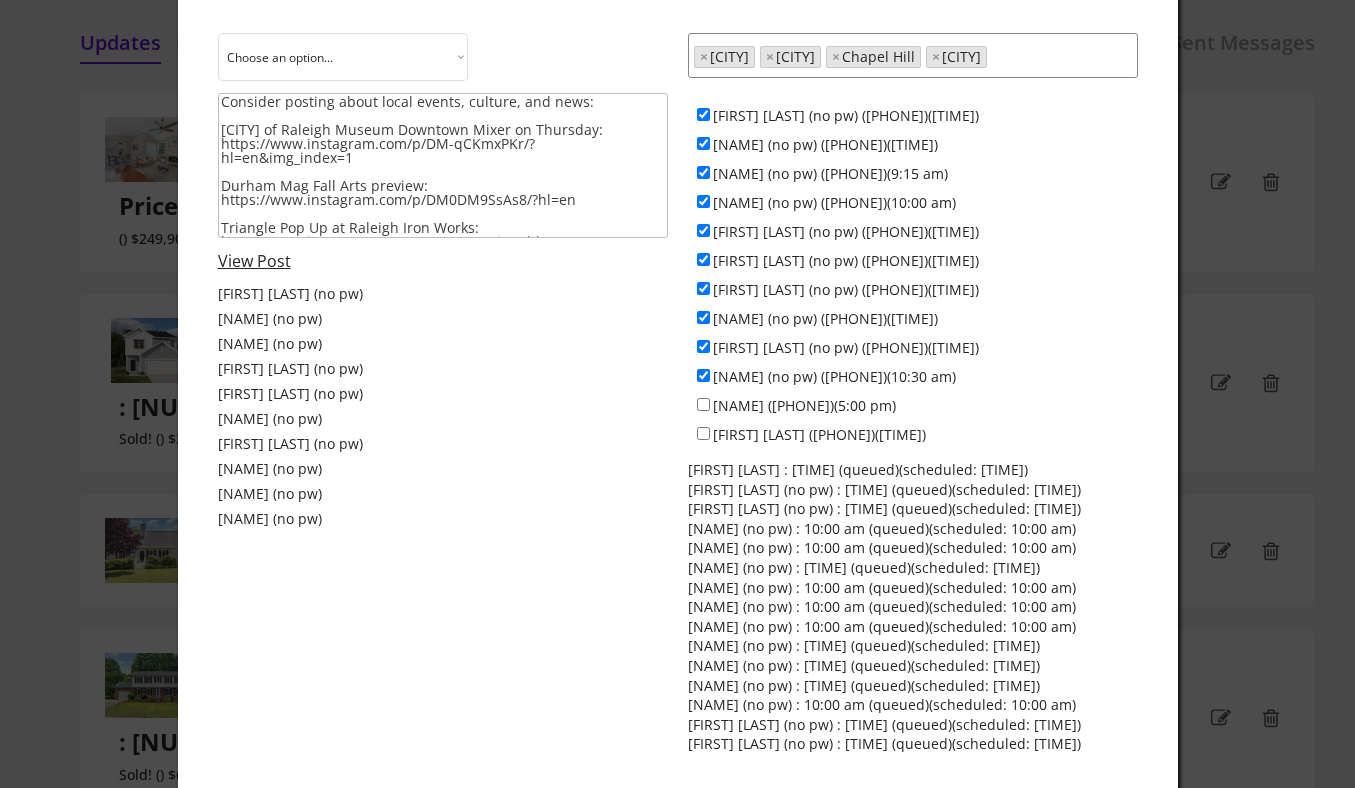 click at bounding box center (677, 394) 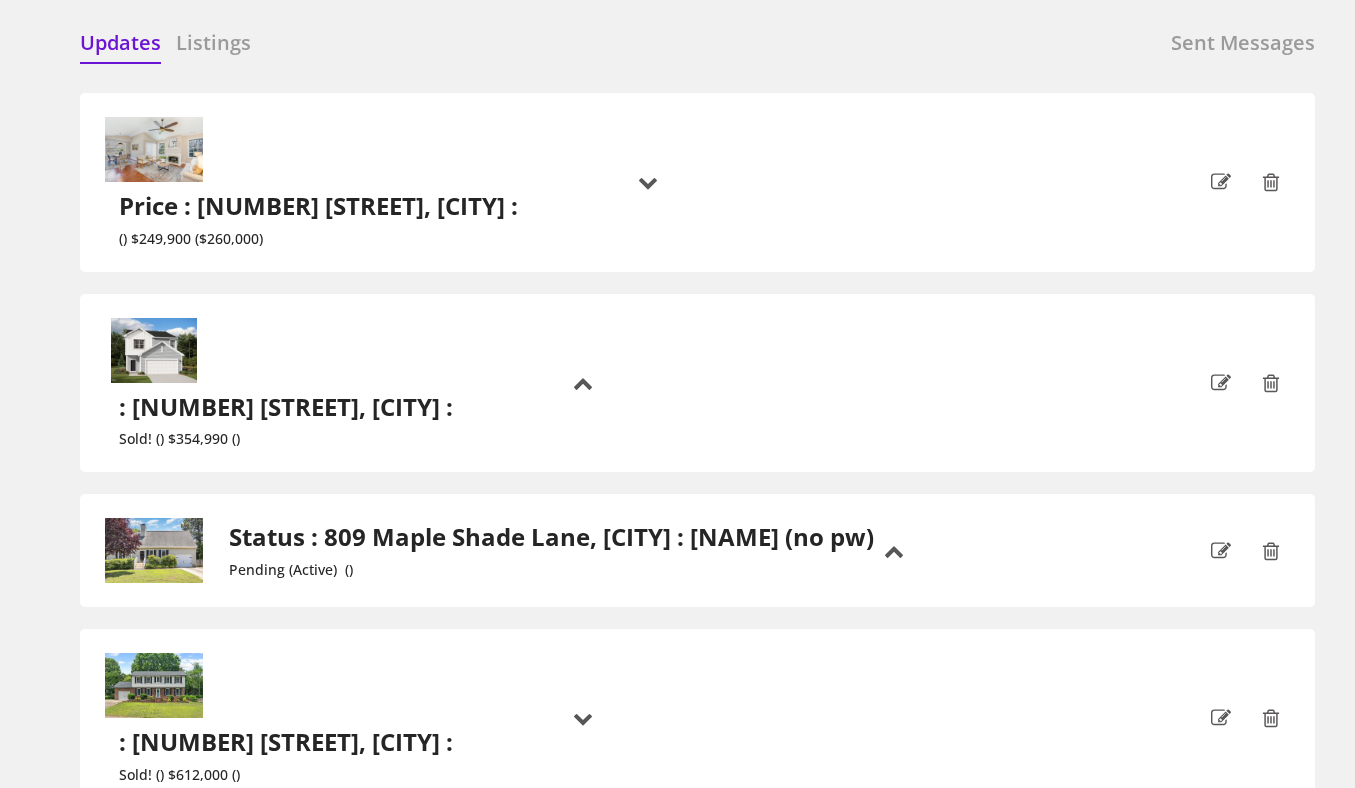 scroll, scrollTop: 0, scrollLeft: 0, axis: both 